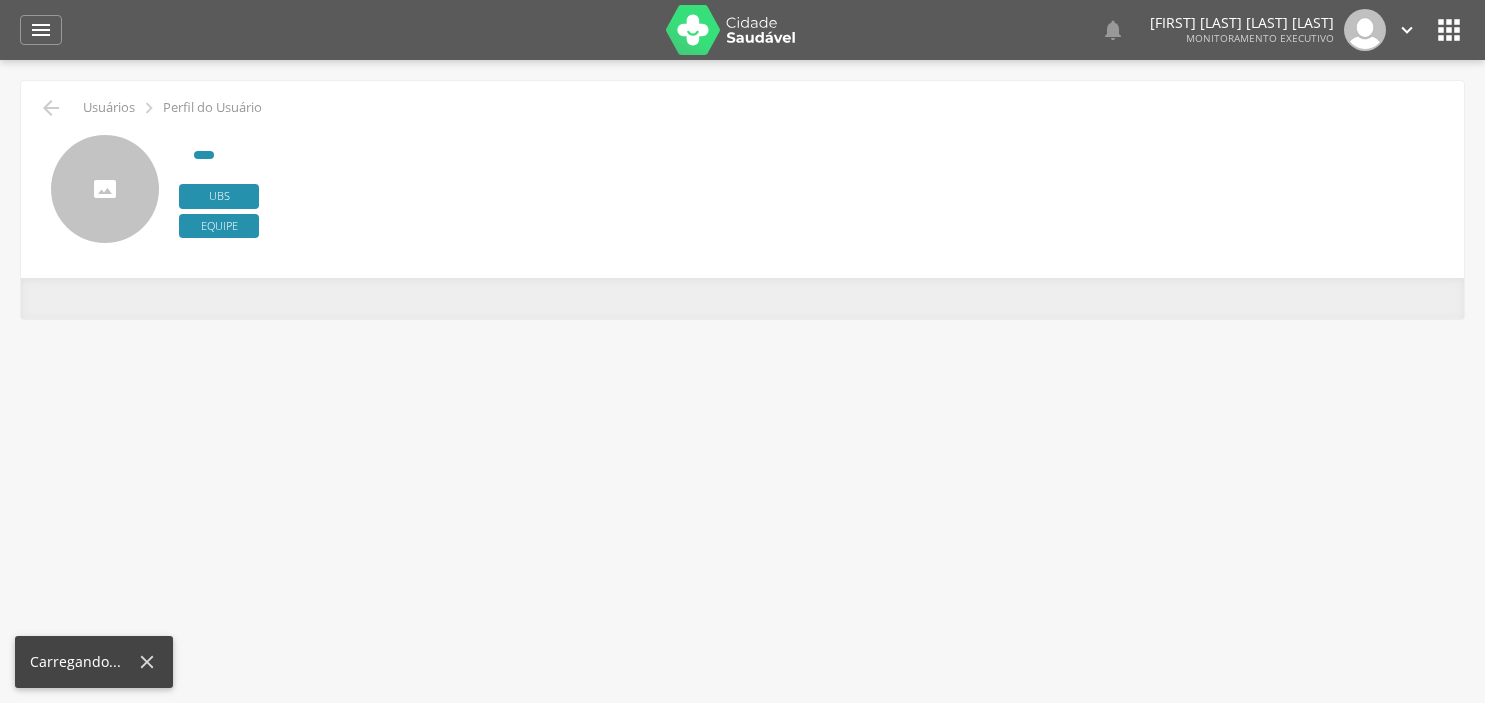 scroll, scrollTop: 0, scrollLeft: 0, axis: both 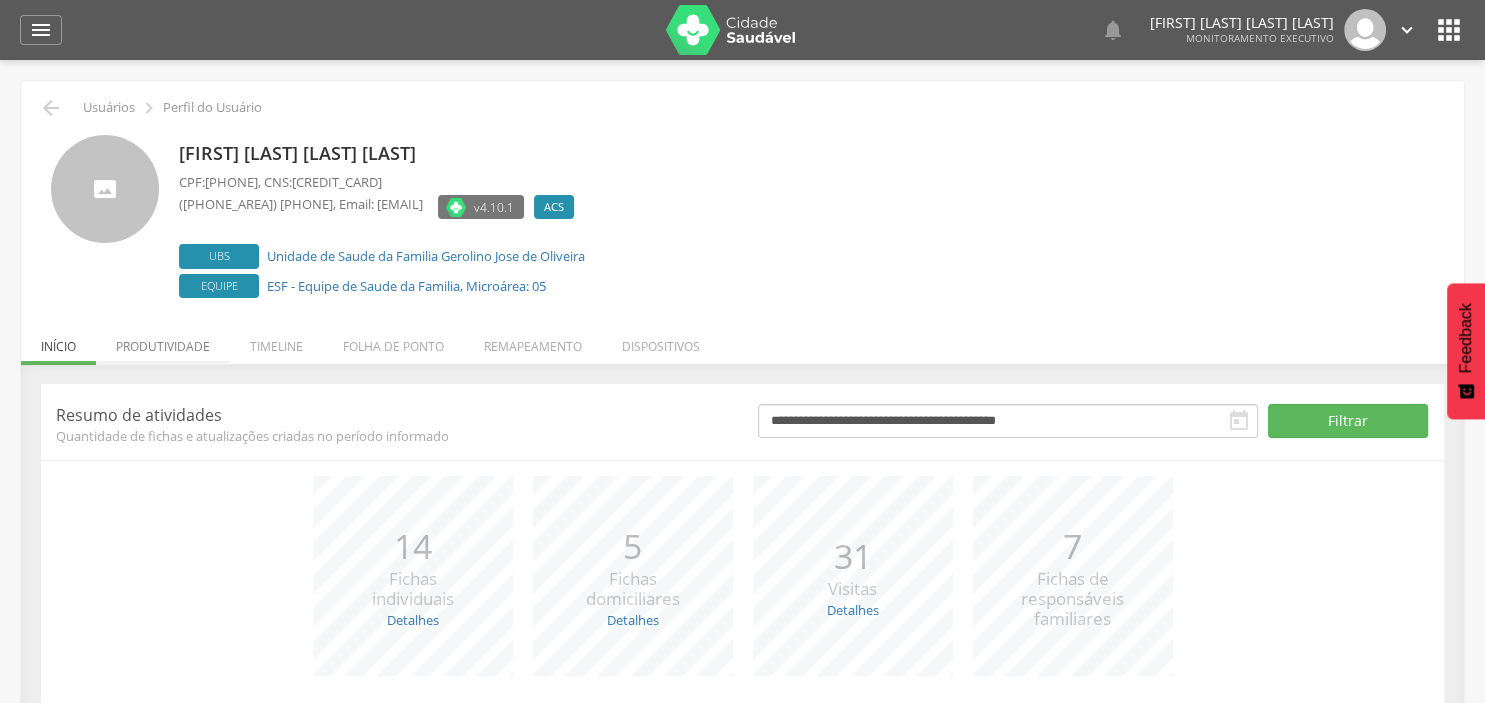 click on "Produtividade" at bounding box center (163, 341) 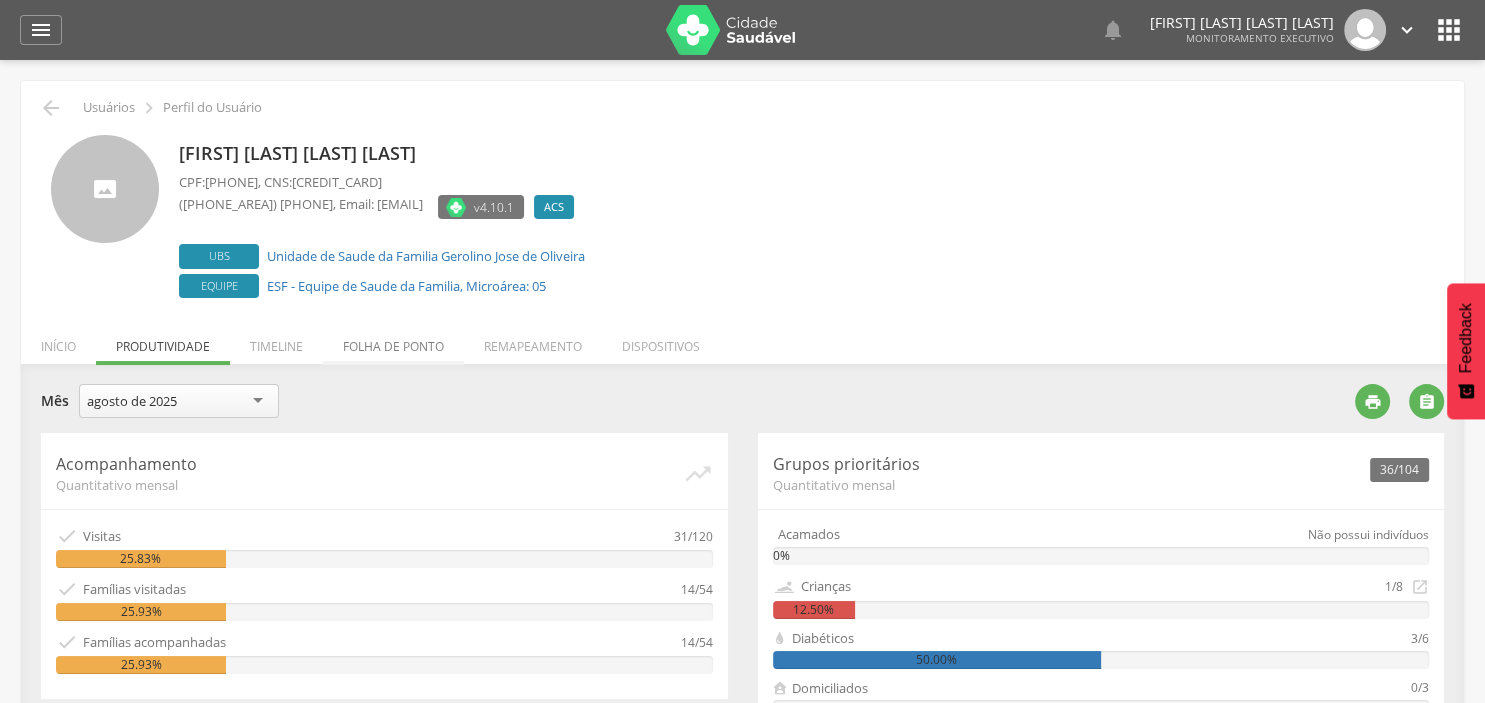 click on "Folha de ponto" at bounding box center [393, 341] 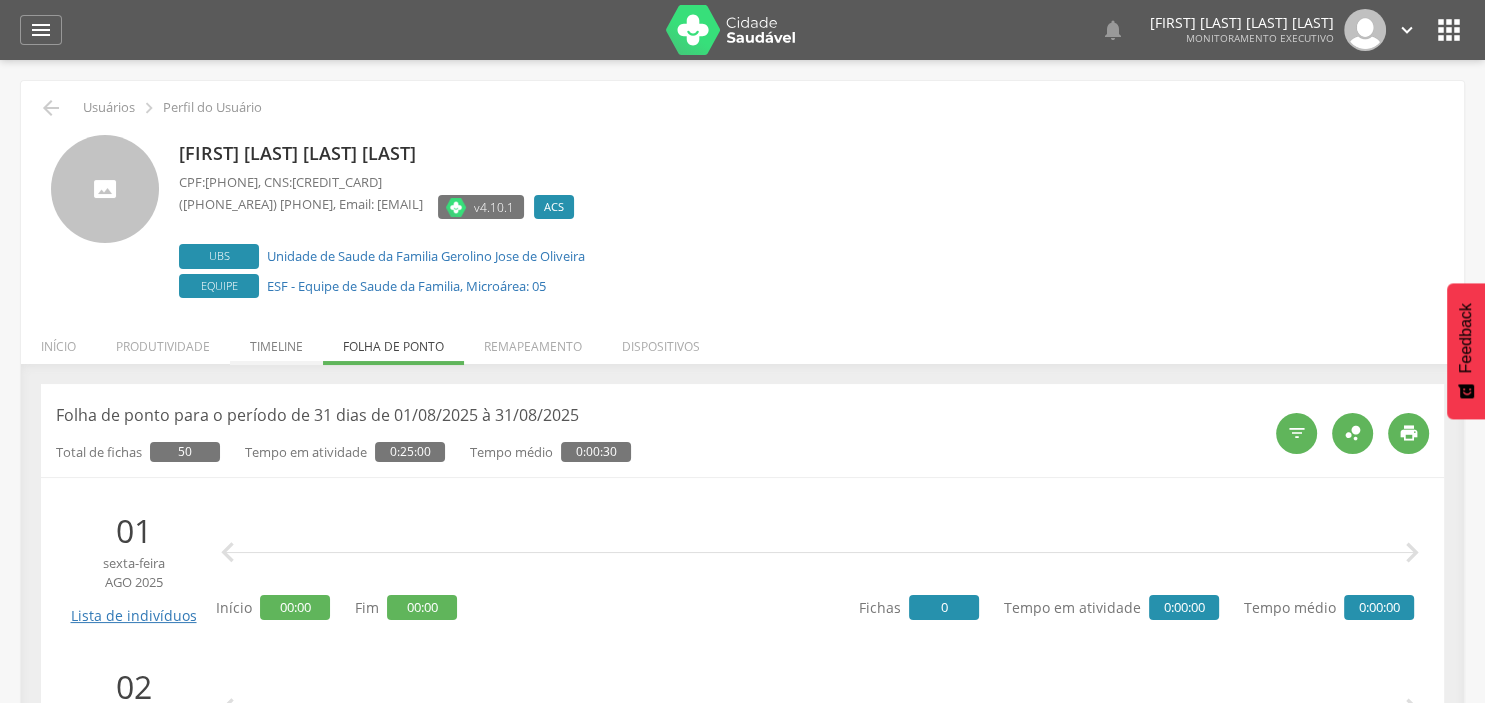 click on "Timeline" at bounding box center (276, 341) 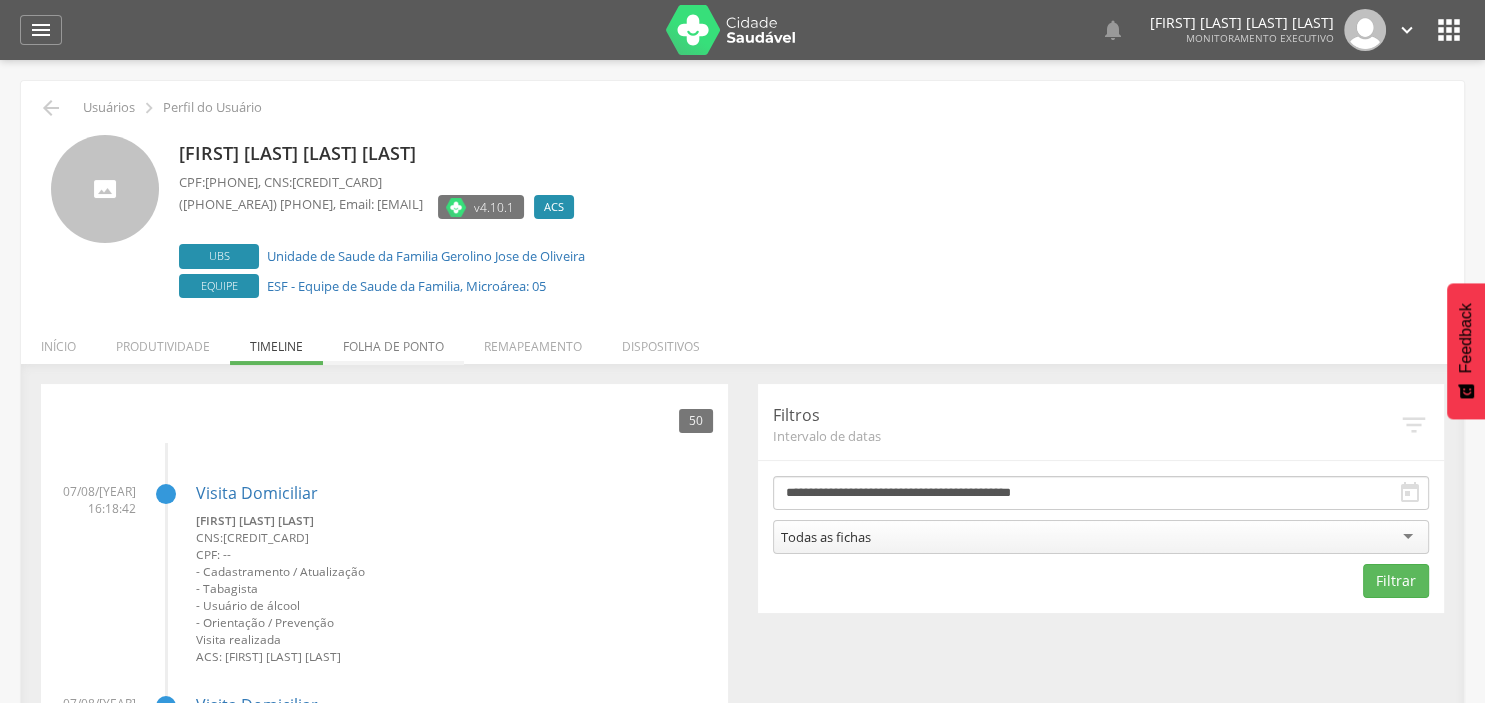 click on "Folha de ponto" at bounding box center [393, 341] 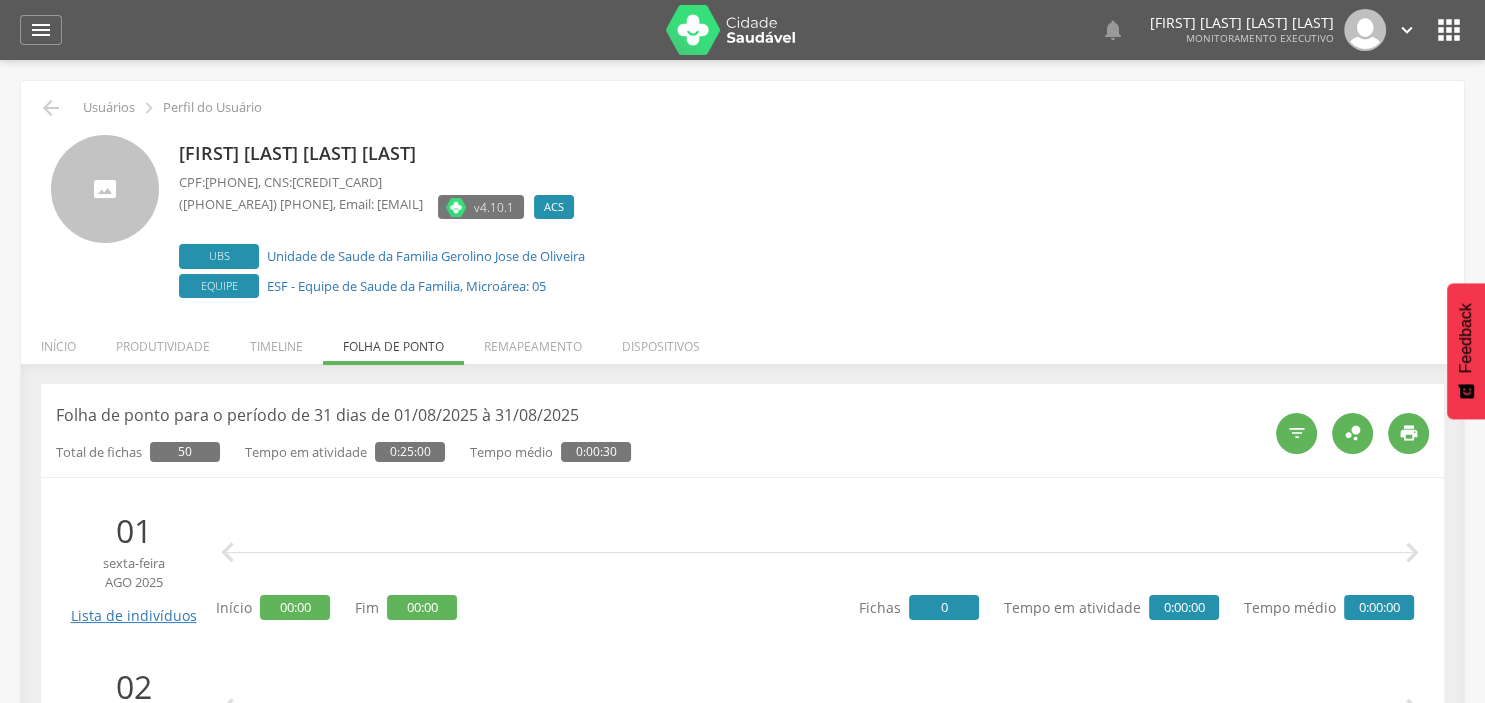 click on "" at bounding box center (1449, 30) 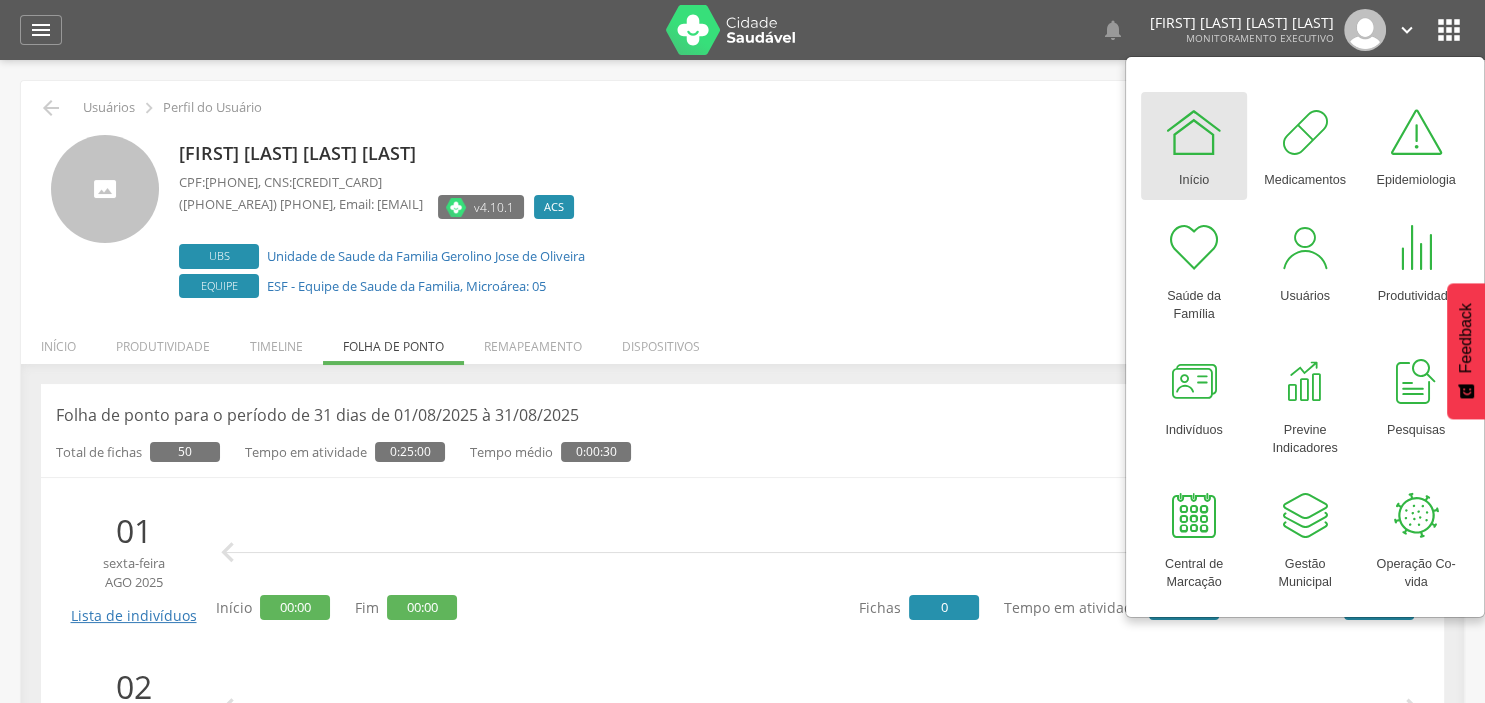click on "[FIRST] [LAST] [LAST]
CPF:  [PHONE] , CNS:  [CREDIT_CARD]
([PHONE_AREA]) [PHONE] , Email: [EMAIL]
v4.10.1
ACS
Desativado
Ubs Unidade de Saude da Familia Gerolino Jose de Oliveira Equipe ESF - Equipe de Saude da Familia, Microárea: 05" at bounding box center (806, 219) 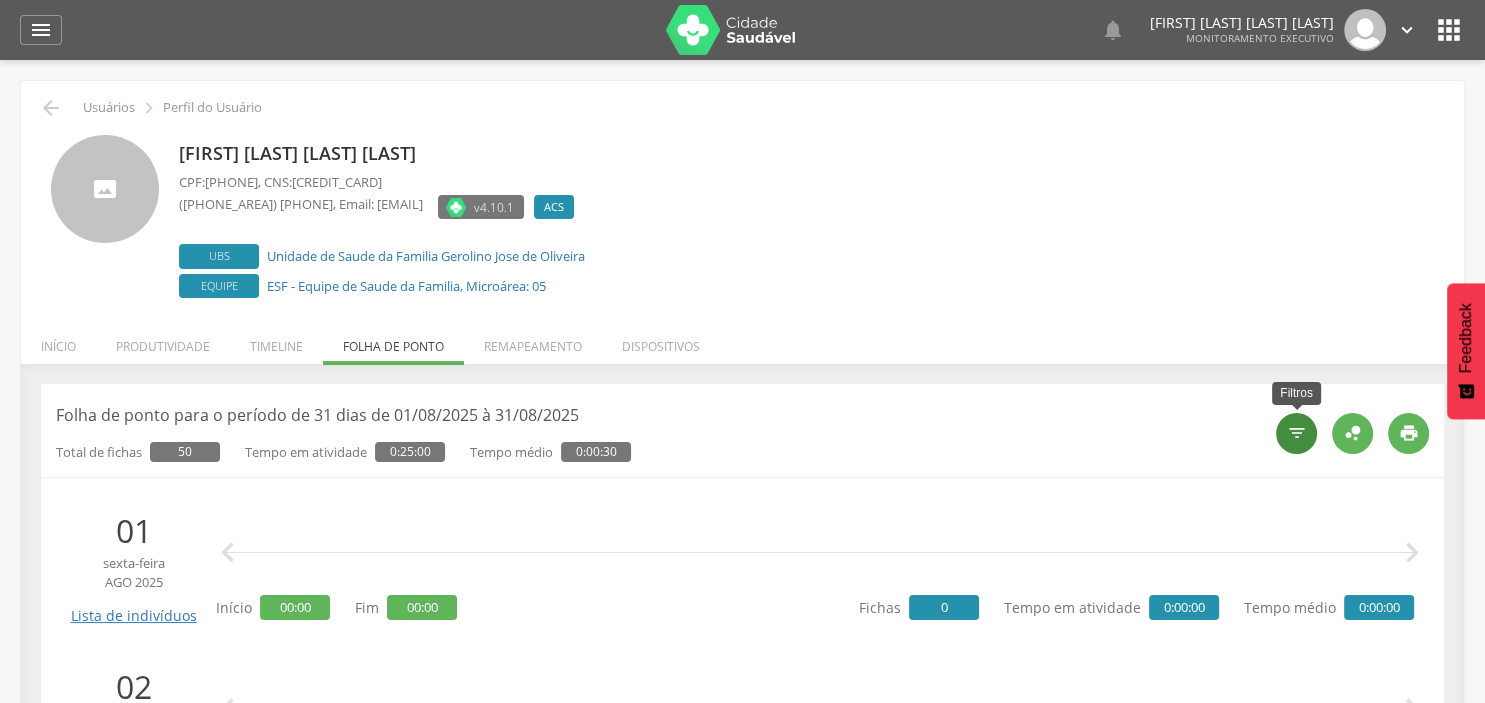 click on "" at bounding box center (1296, 433) 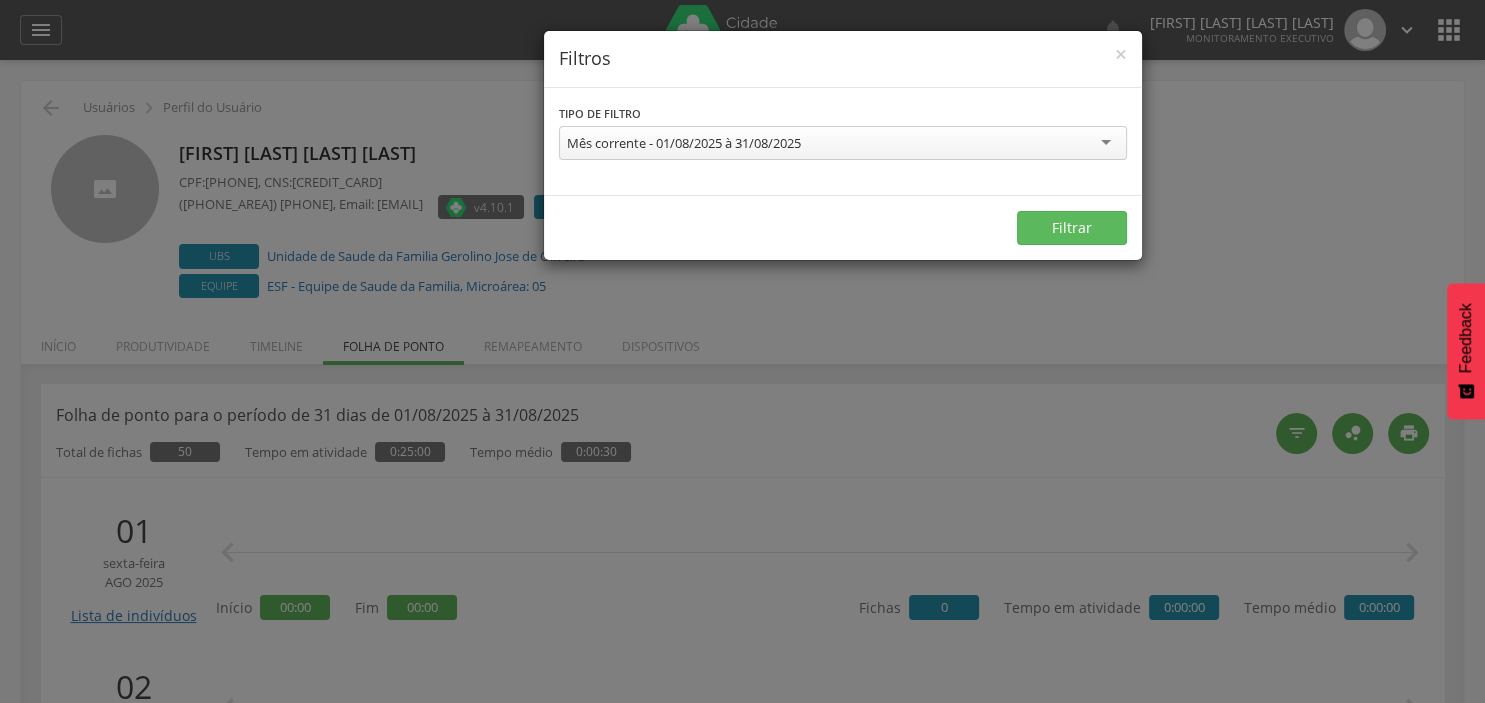 click on "Mês corrente - 01/08/2025 à 31/08/2025" at bounding box center [843, 143] 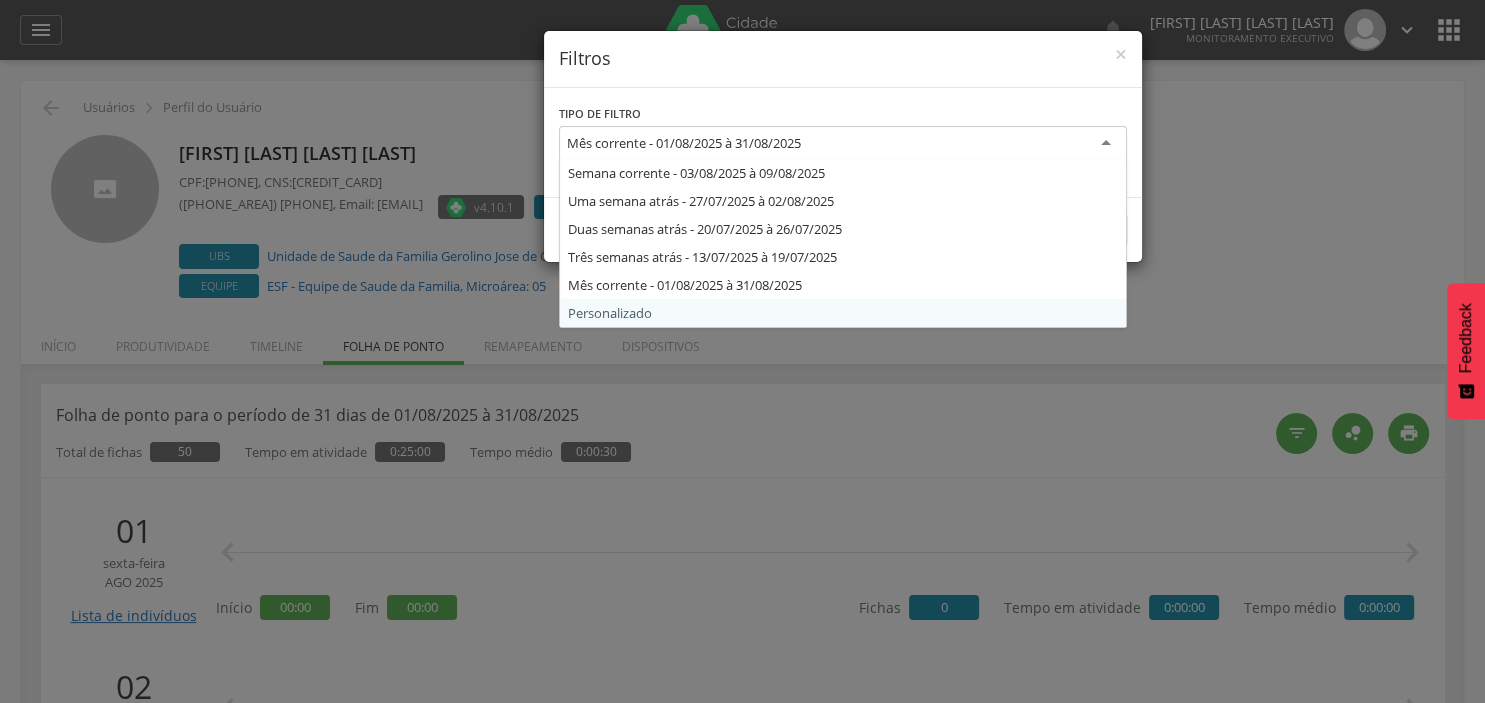 click on "**********" at bounding box center (843, 175) 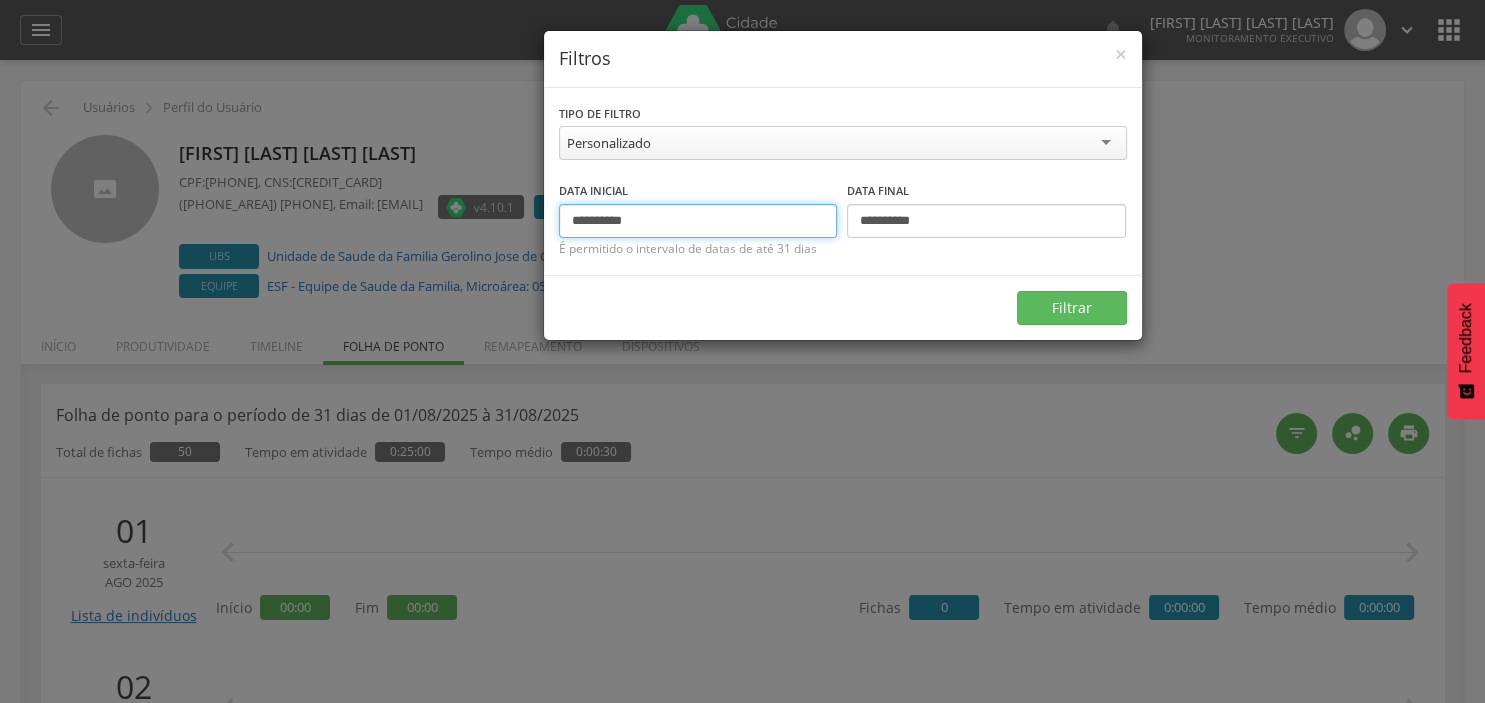 click on "**********" at bounding box center [698, 221] 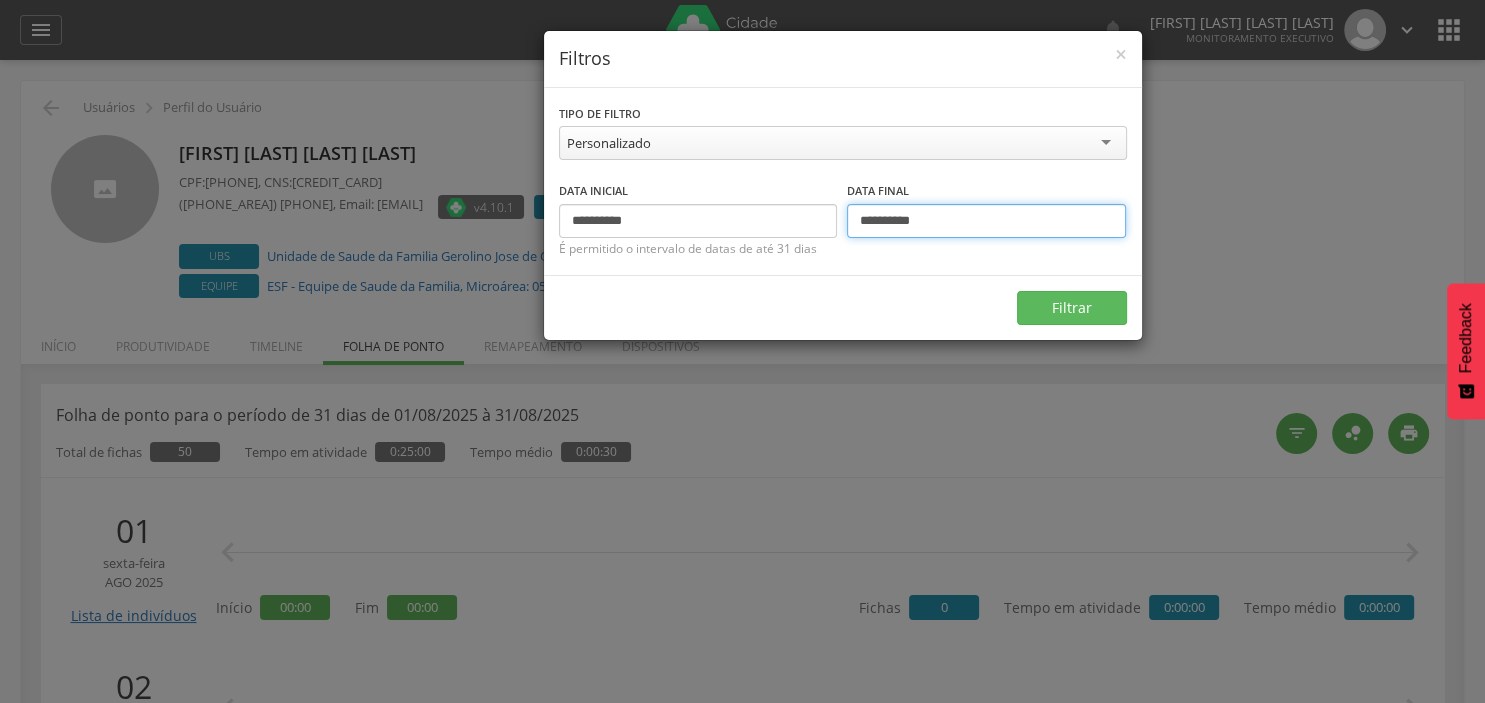click on "**********" at bounding box center [986, 221] 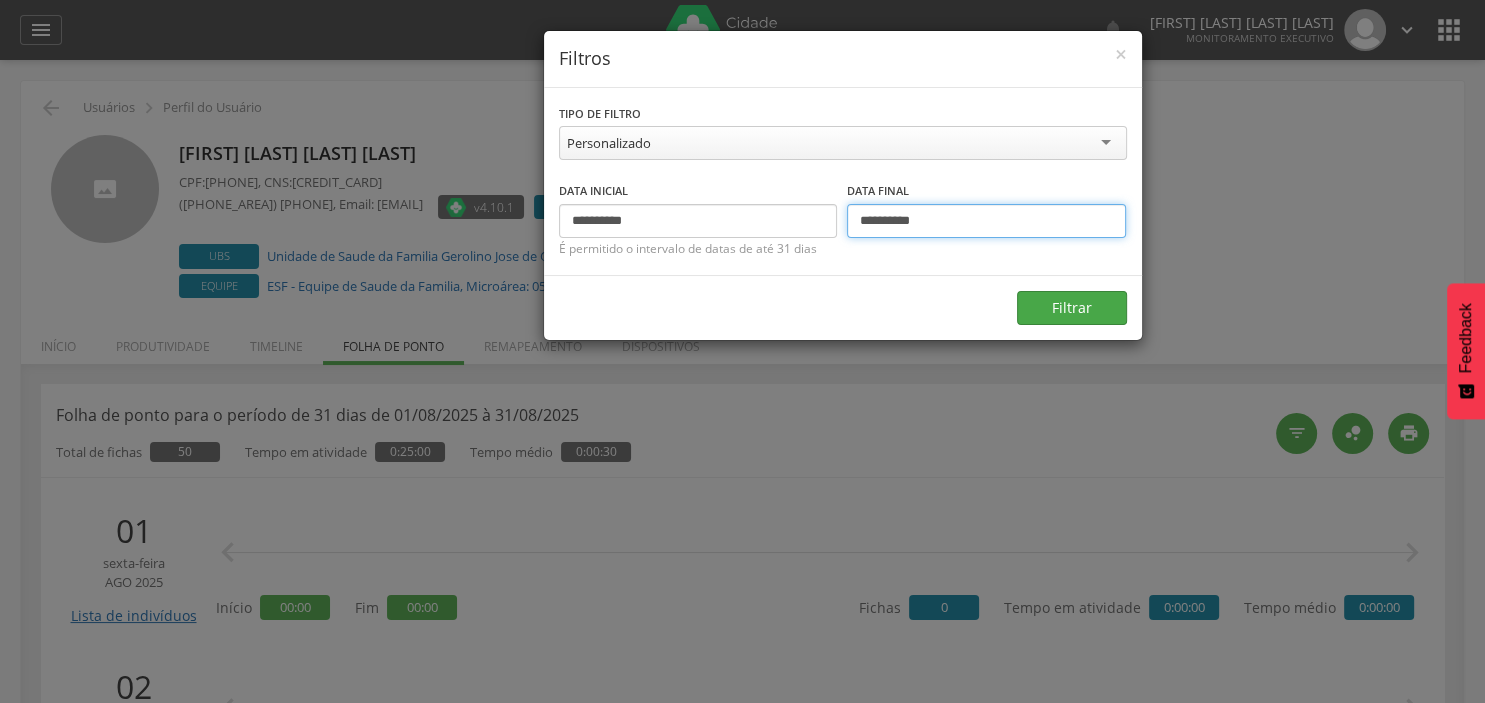 type on "**********" 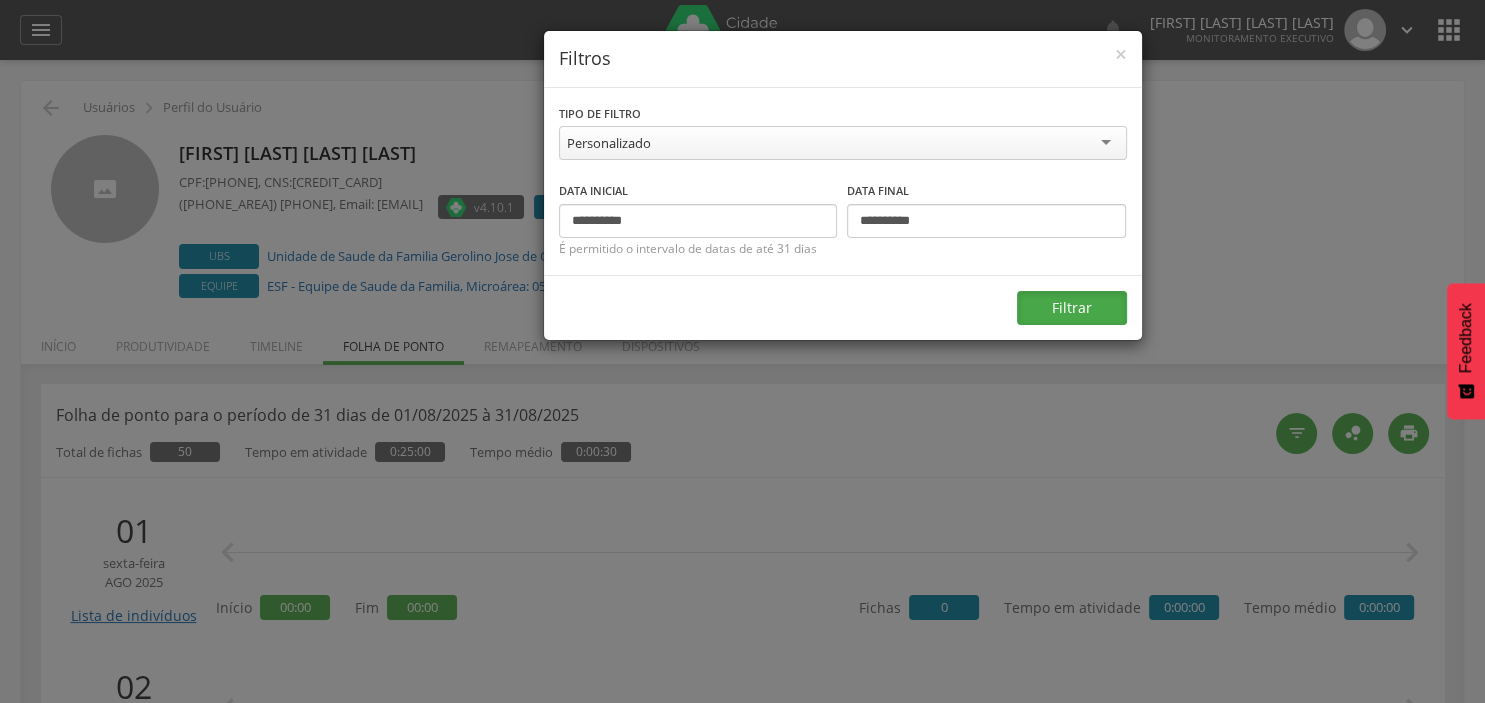 click on "Filtrar" at bounding box center [1072, 308] 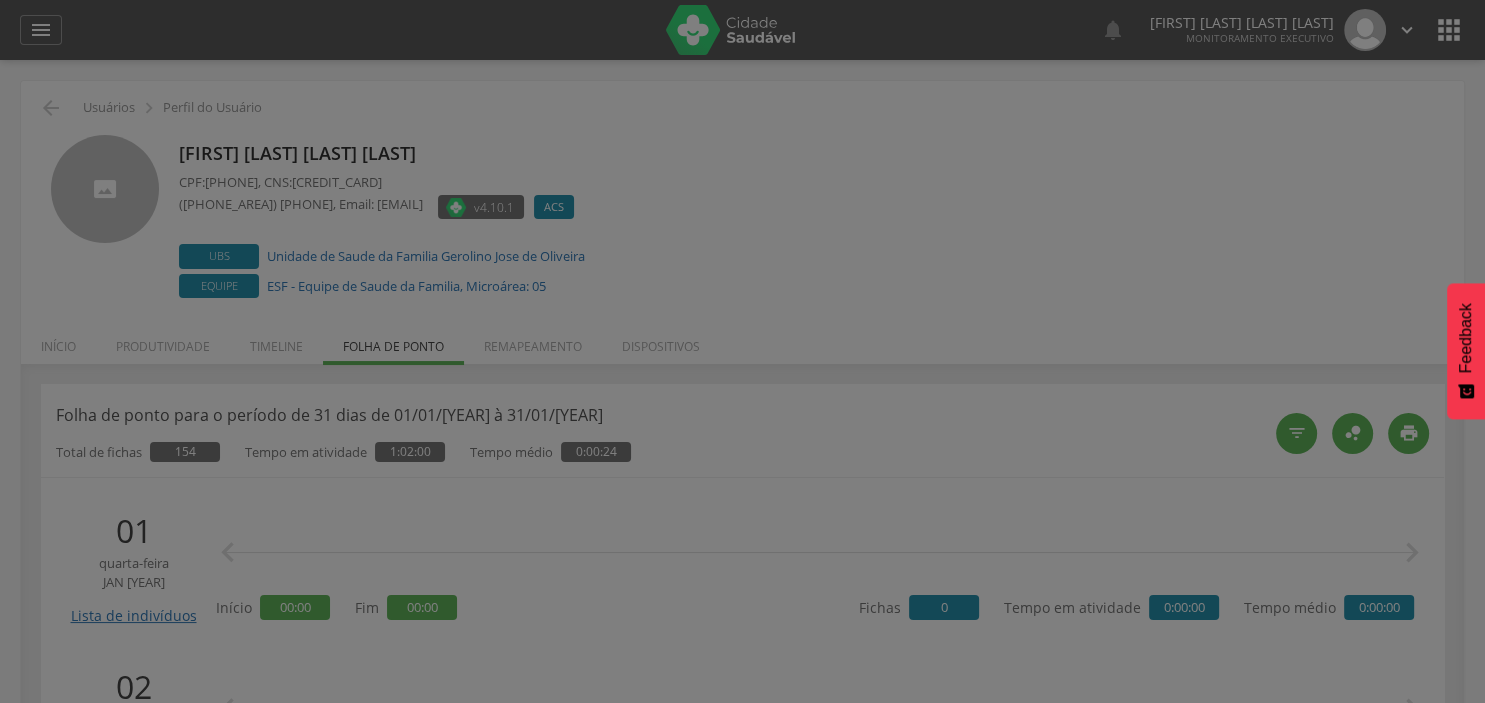 type on "**********" 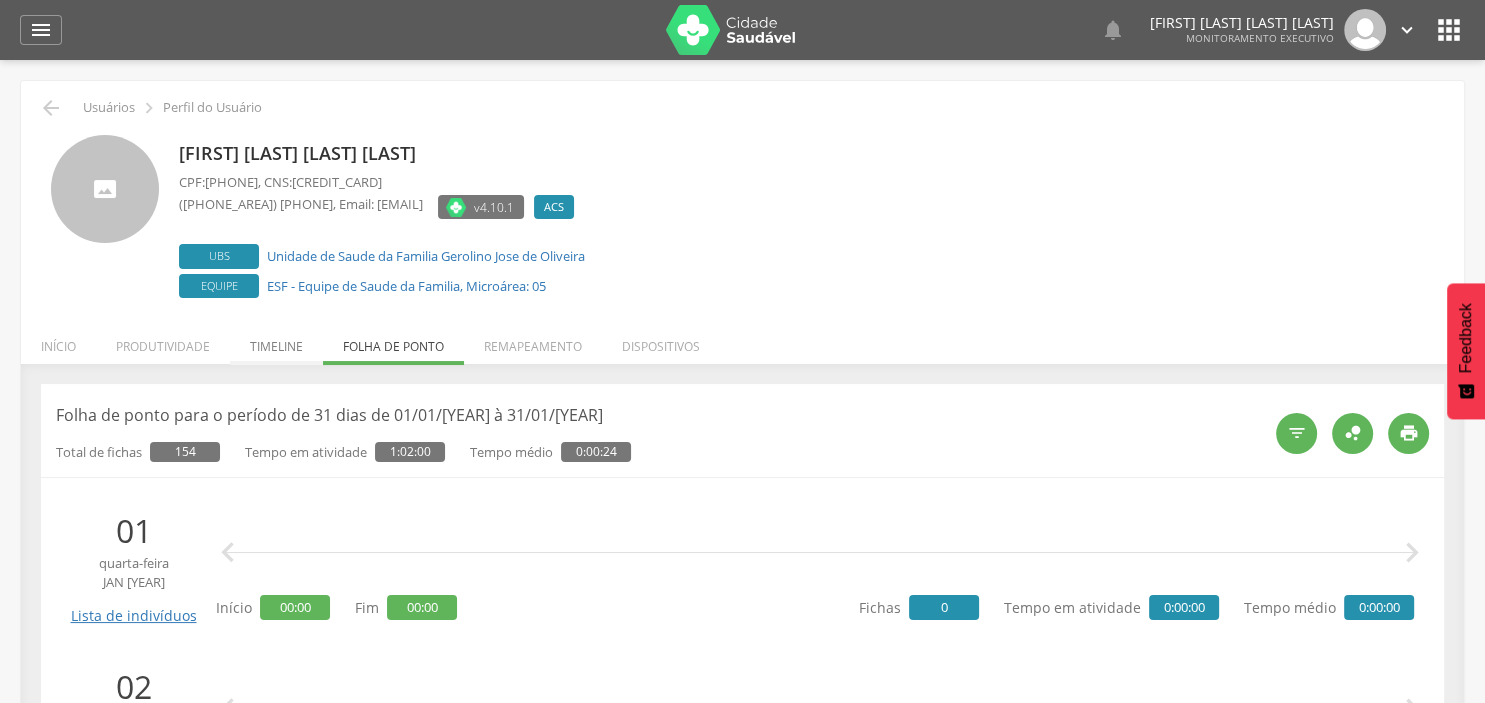 click on "Timeline" at bounding box center [276, 341] 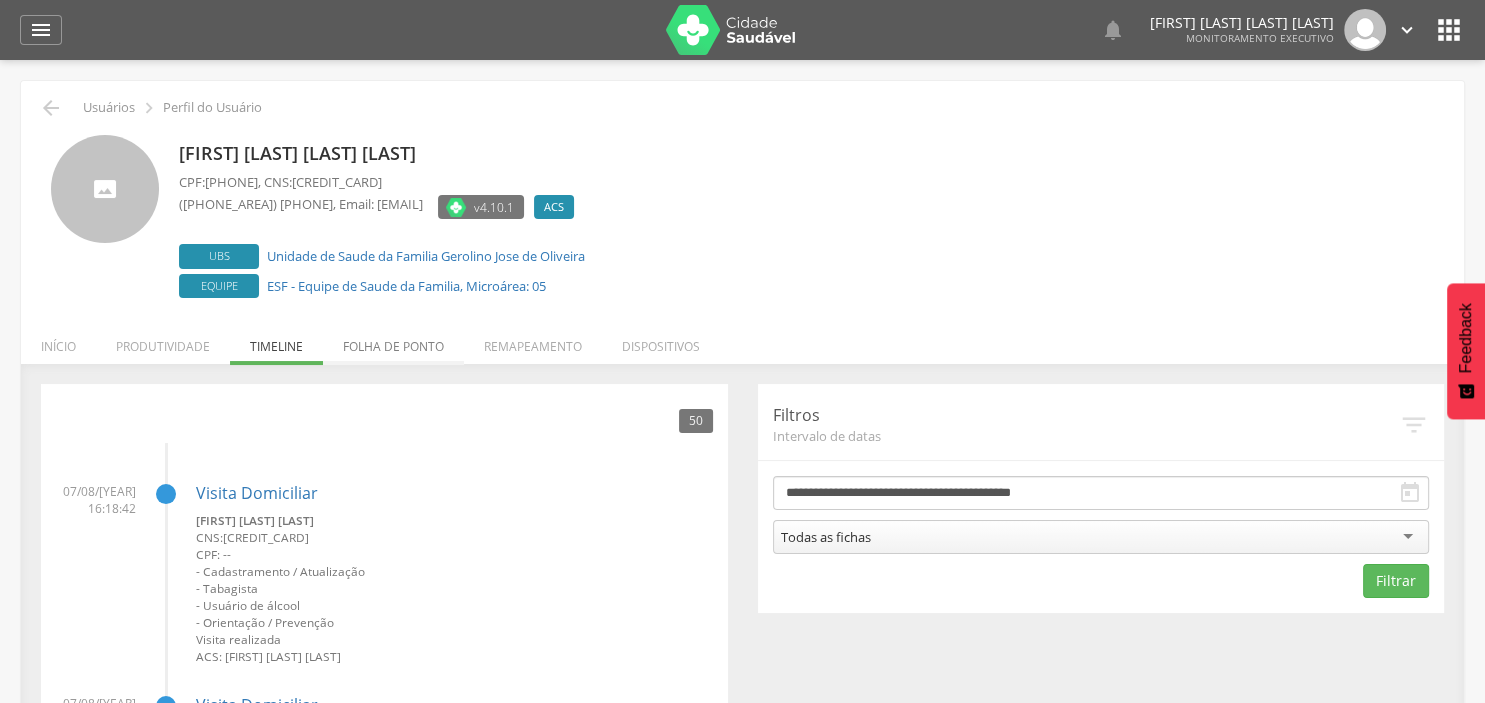 click on "Folha de ponto" at bounding box center (393, 341) 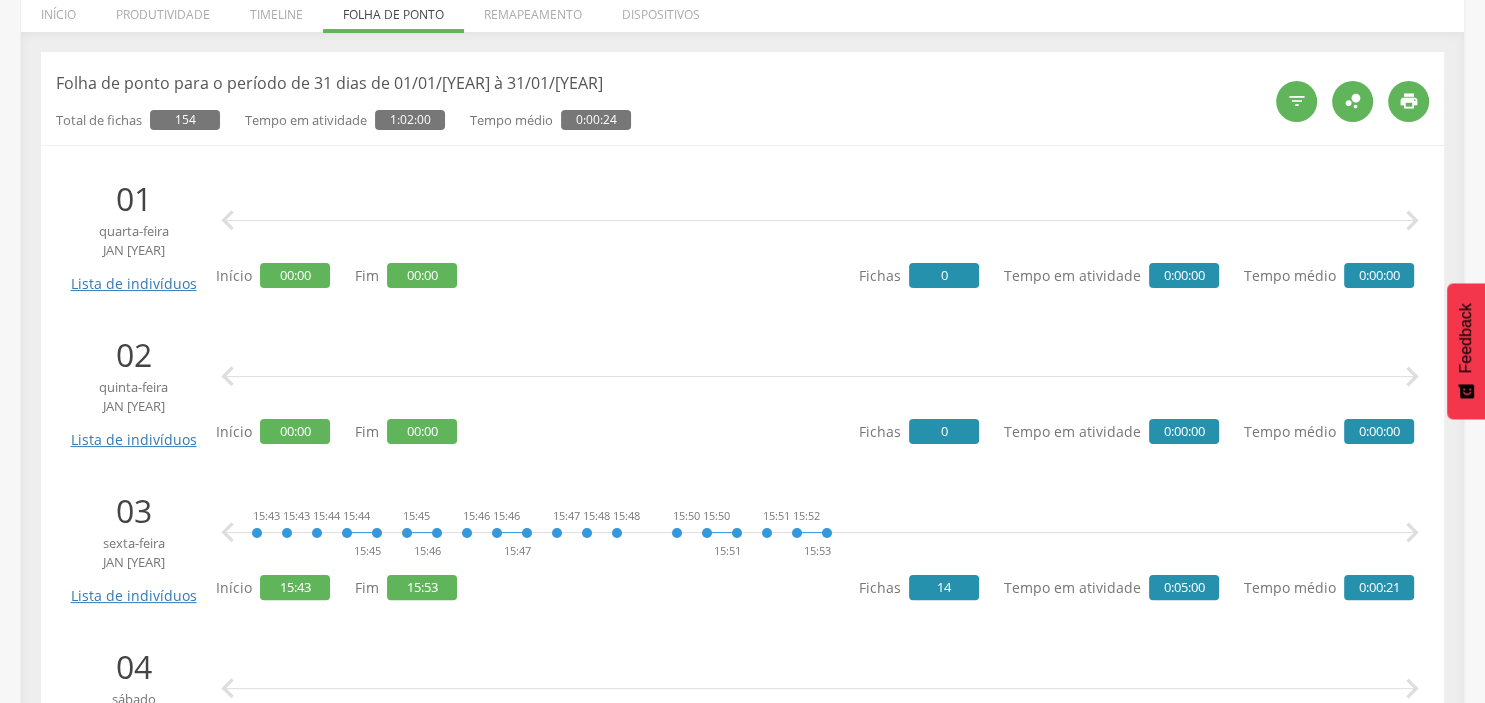 scroll, scrollTop: 451, scrollLeft: 0, axis: vertical 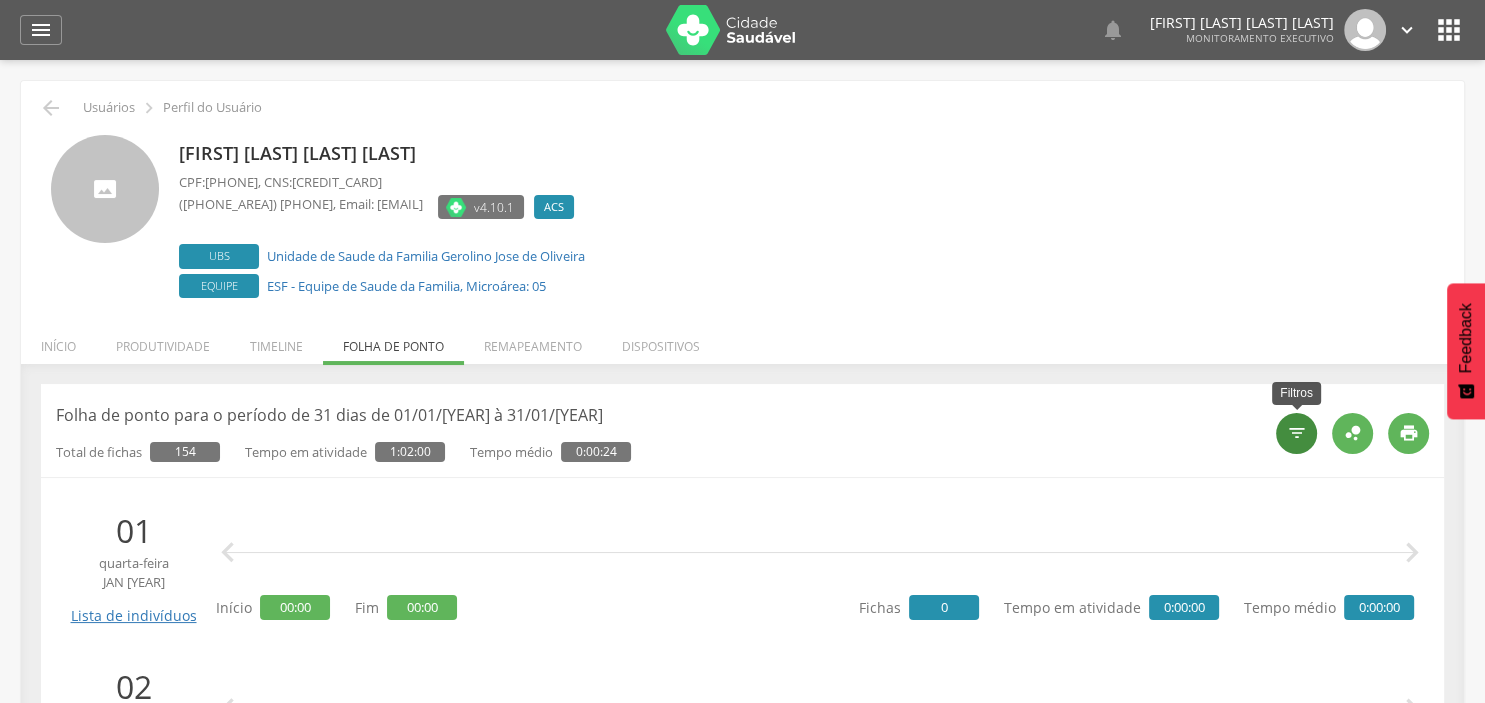 click on "" at bounding box center (1297, 433) 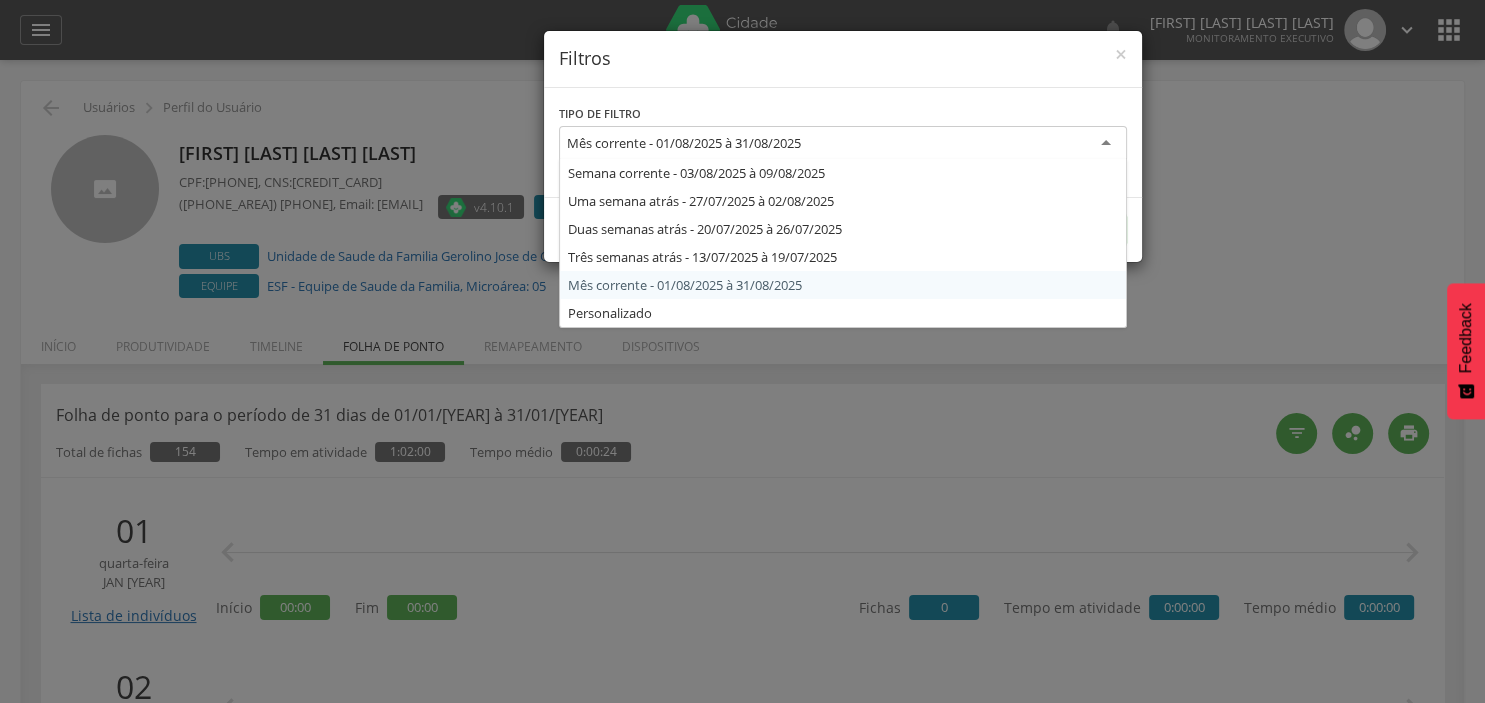 click on "Mês corrente - 01/08/2025 à 31/08/2025" at bounding box center (843, 144) 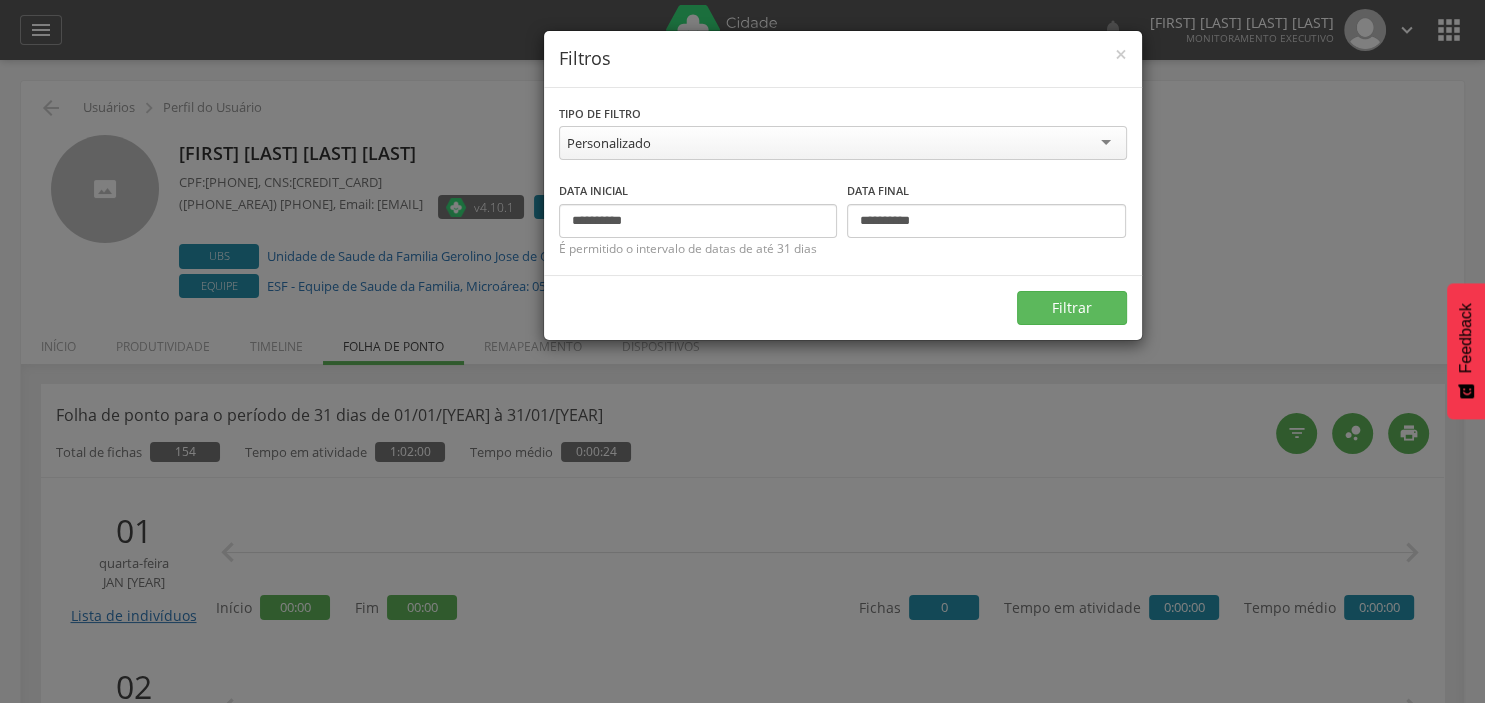 click on "**********" at bounding box center [843, 214] 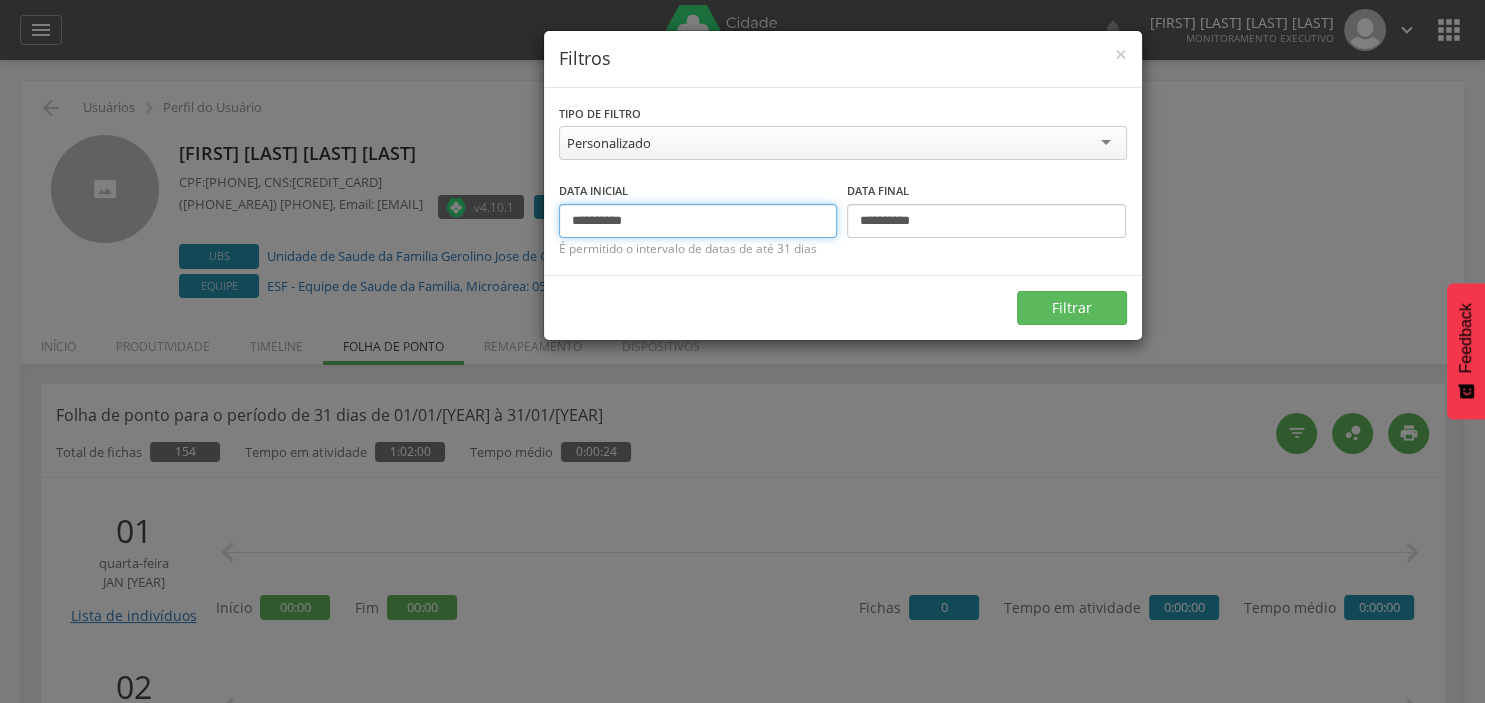 click on "**********" at bounding box center (698, 221) 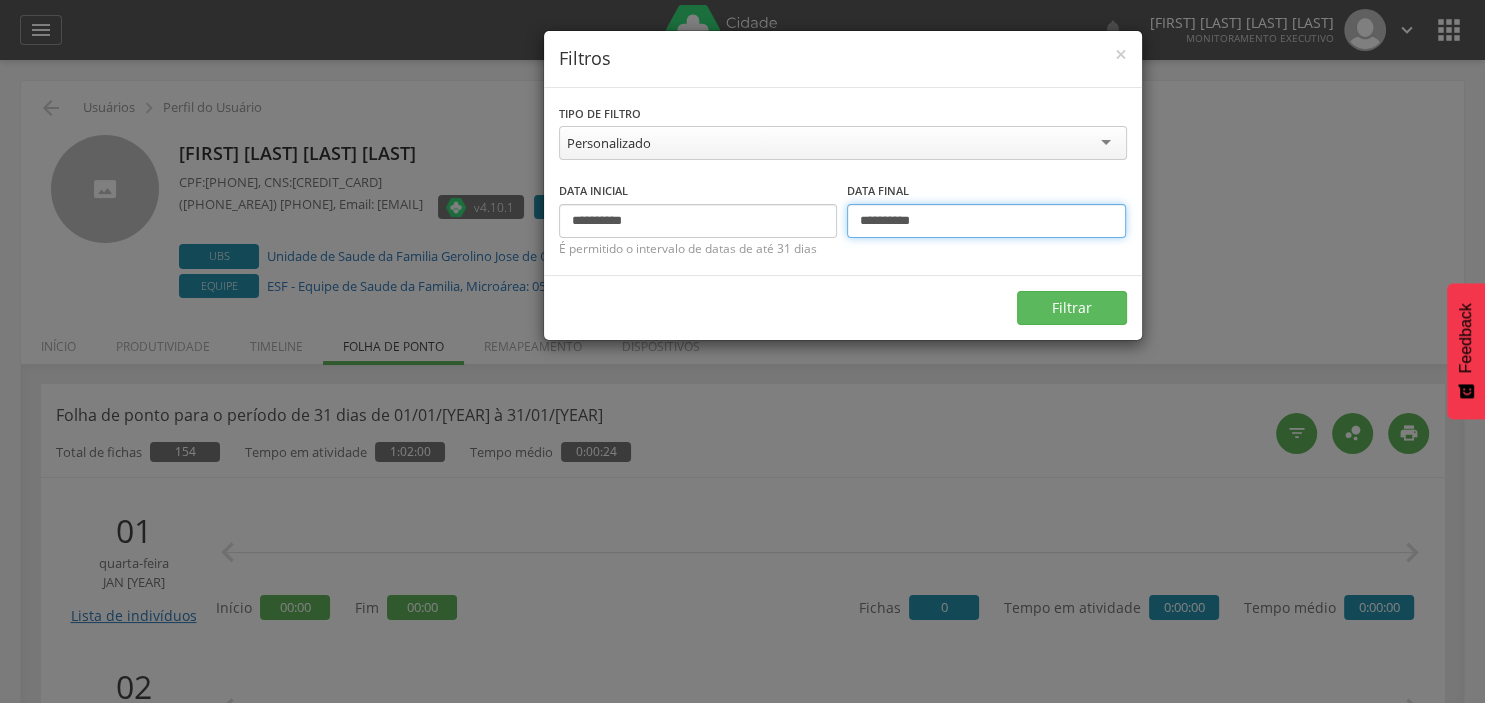 click on "**********" at bounding box center [986, 221] 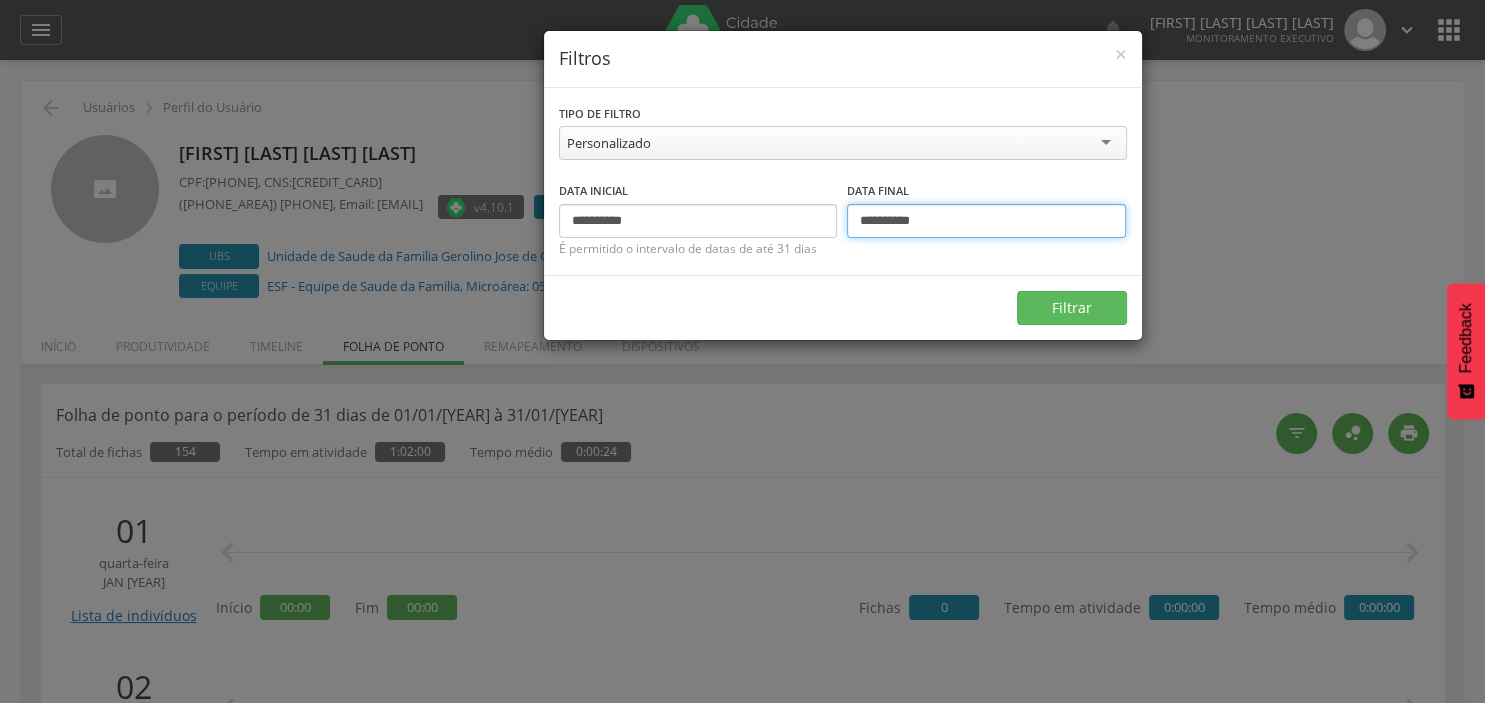 drag, startPoint x: 871, startPoint y: 220, endPoint x: 860, endPoint y: 220, distance: 11 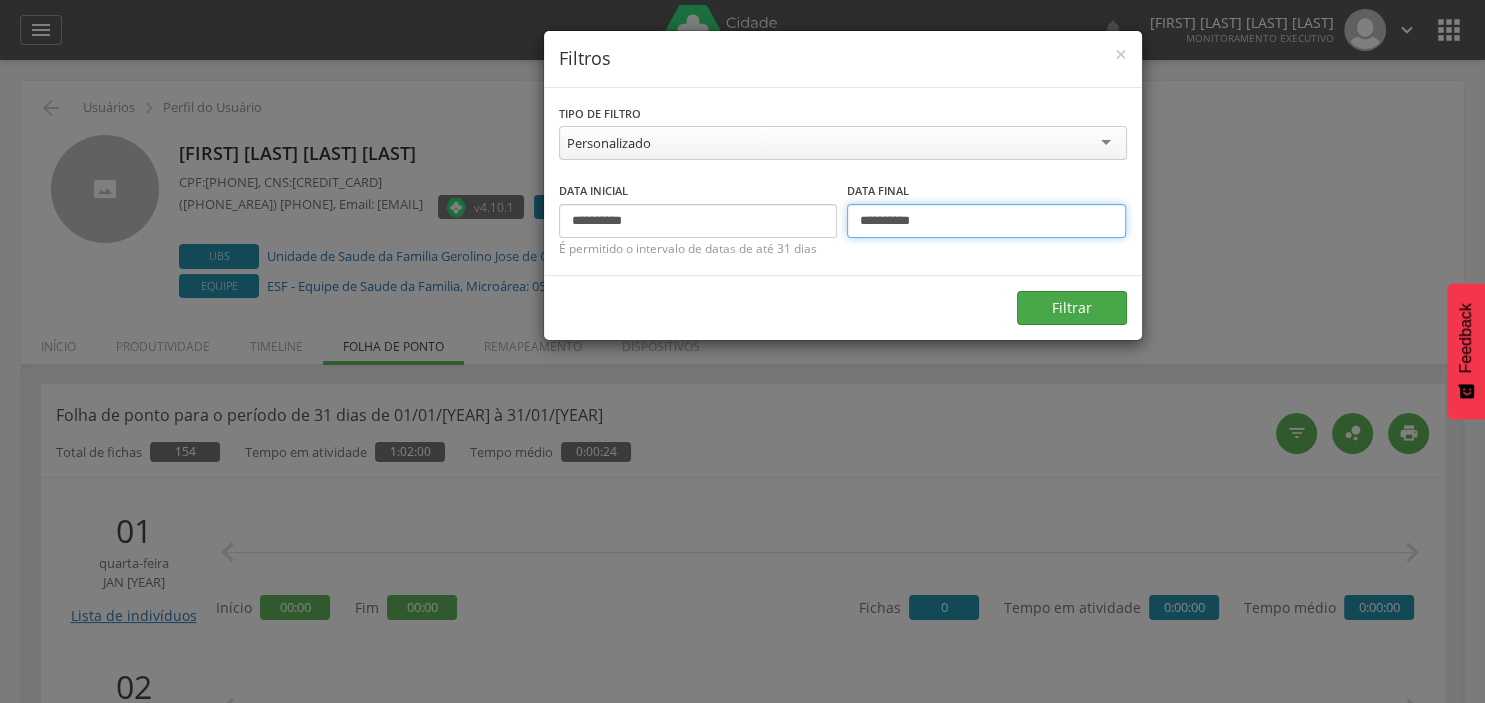 type on "**********" 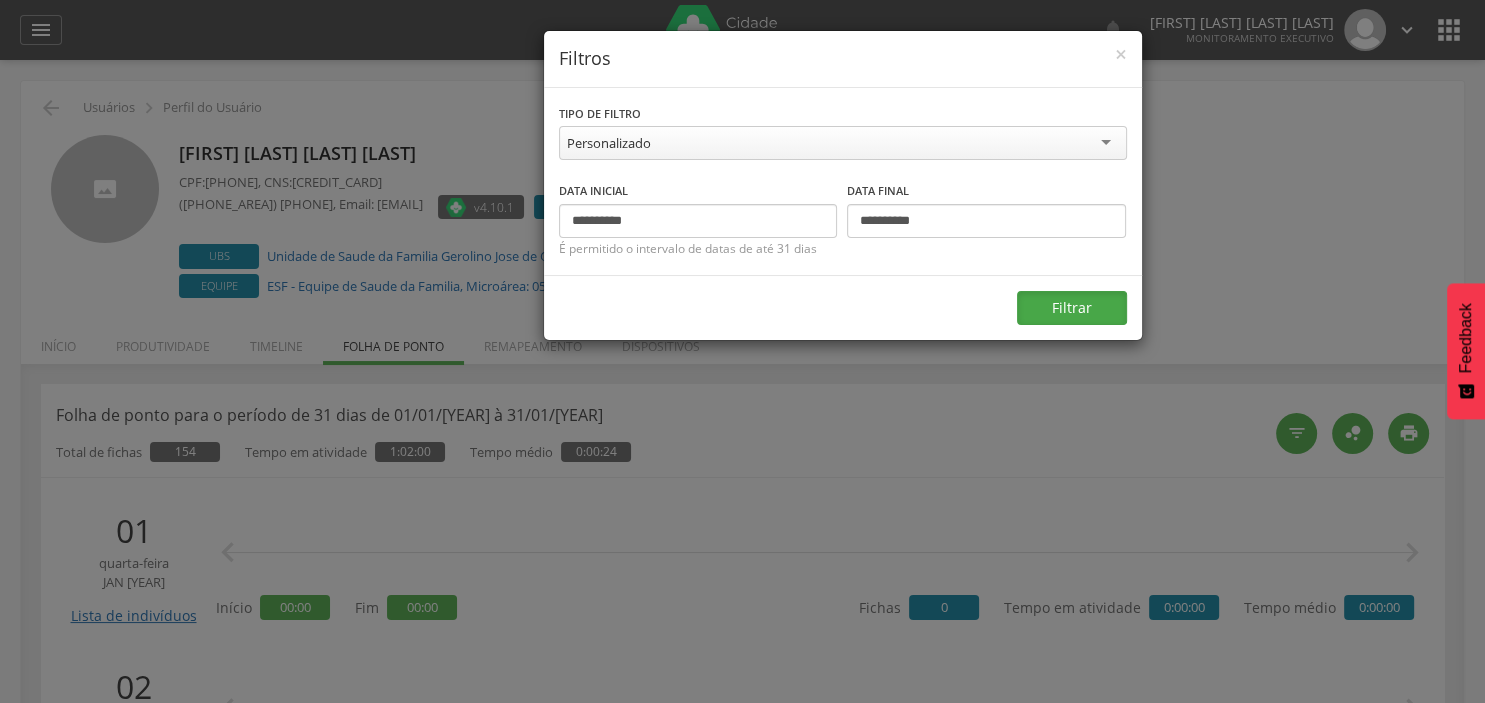 click on "Filtrar" at bounding box center [1072, 308] 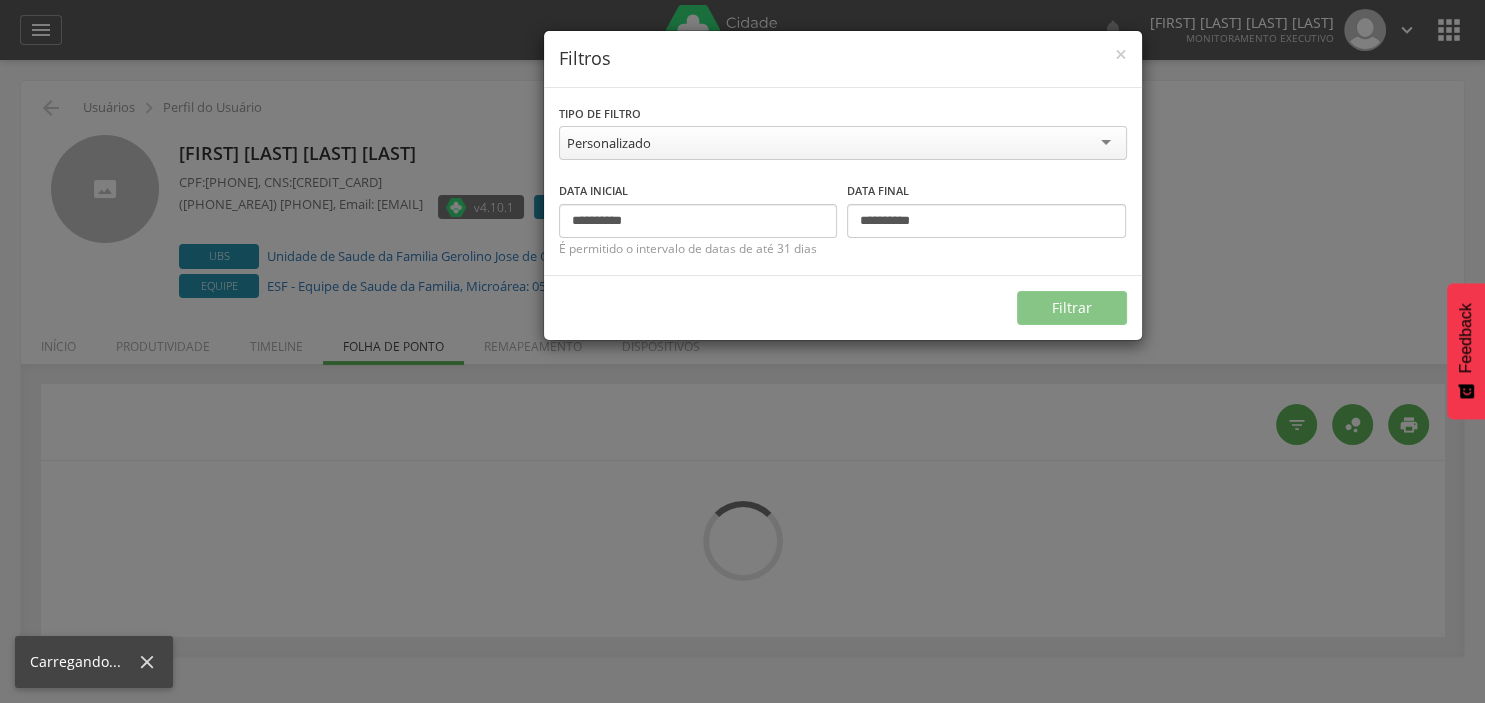 type on "**********" 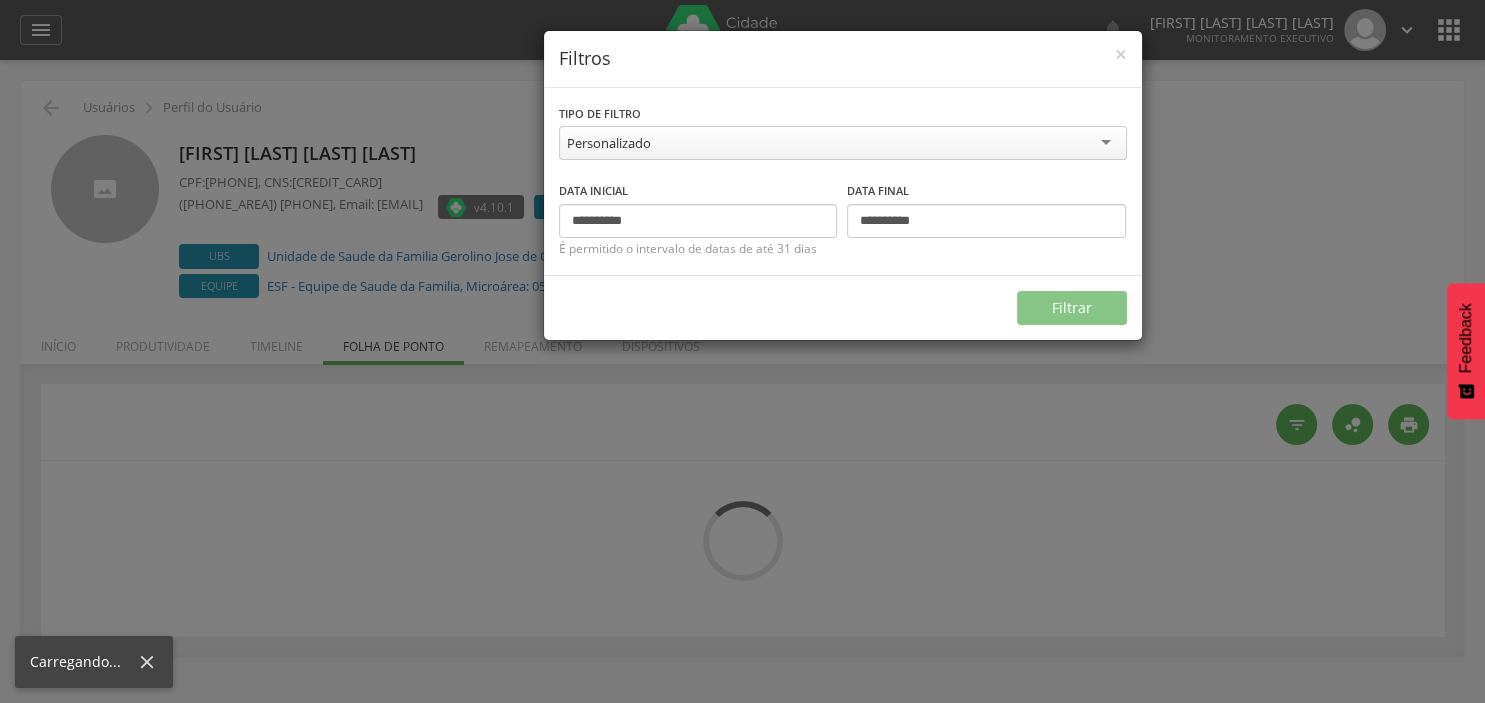 type on "**********" 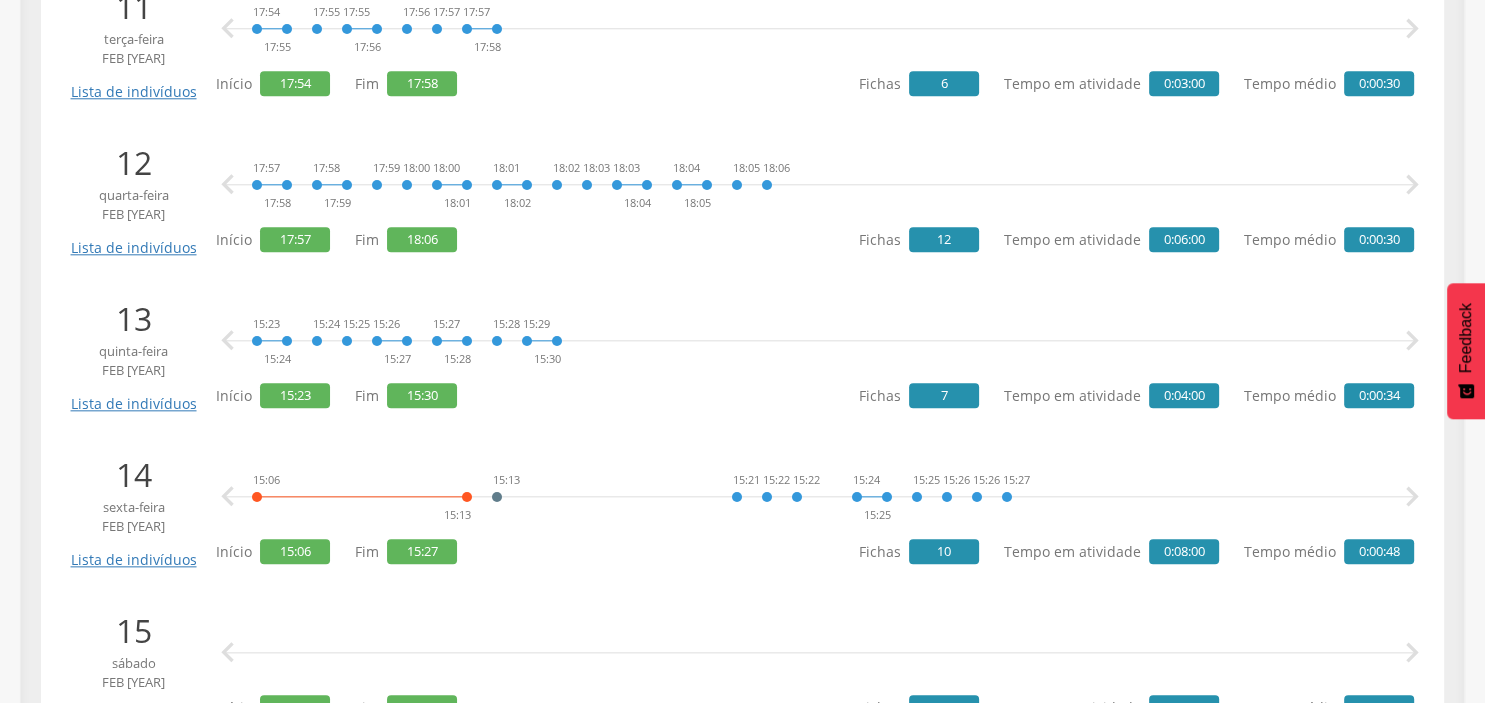 scroll, scrollTop: 2113, scrollLeft: 0, axis: vertical 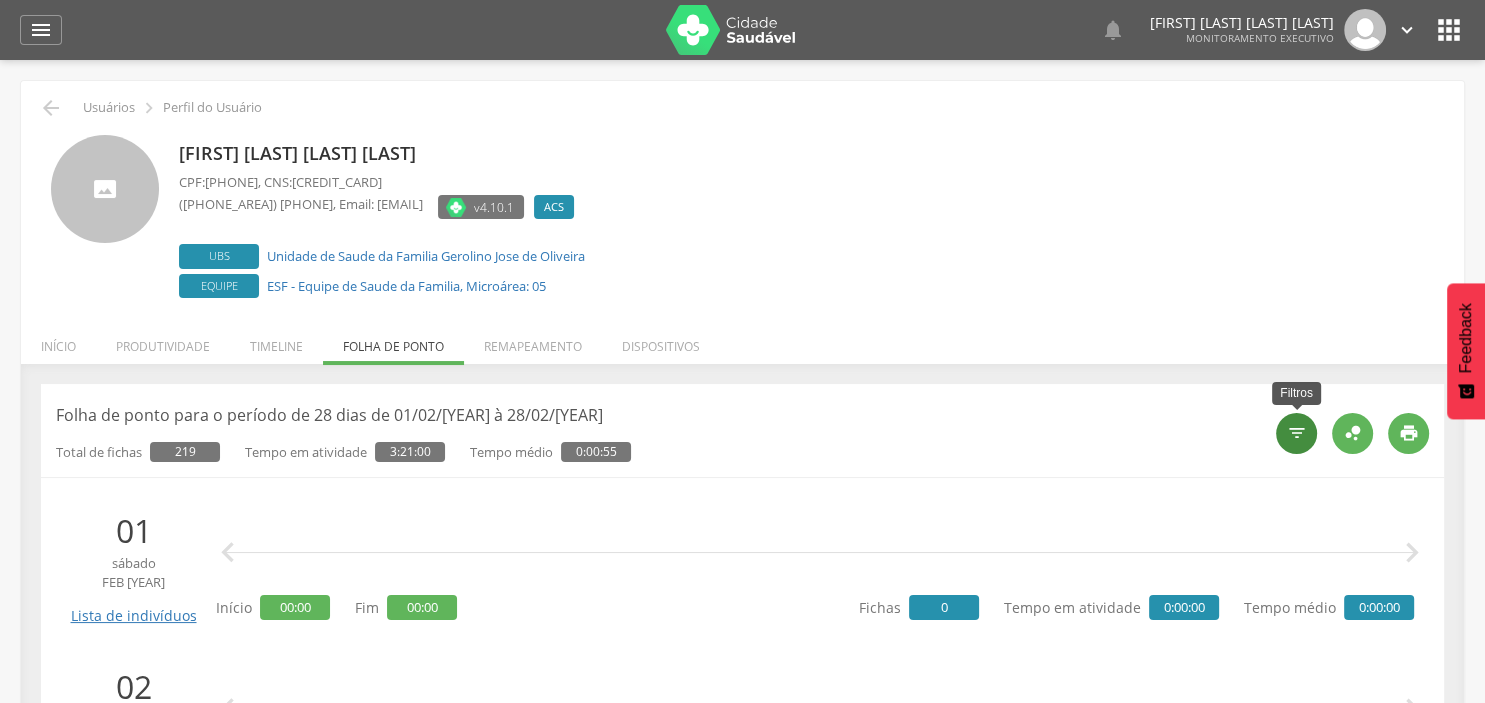 click on "" at bounding box center (1296, 433) 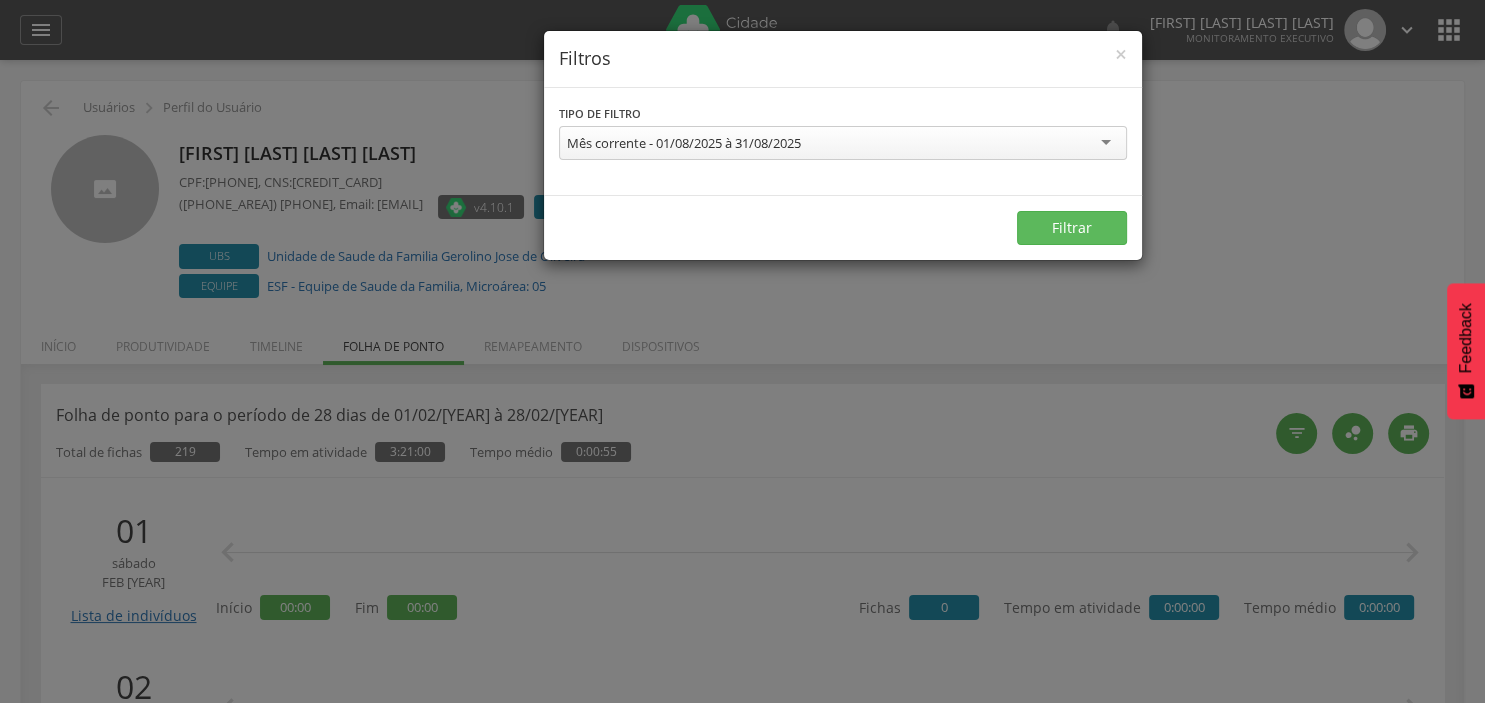 click on "Mês corrente - 01/08/2025 à 31/08/2025" at bounding box center (843, 143) 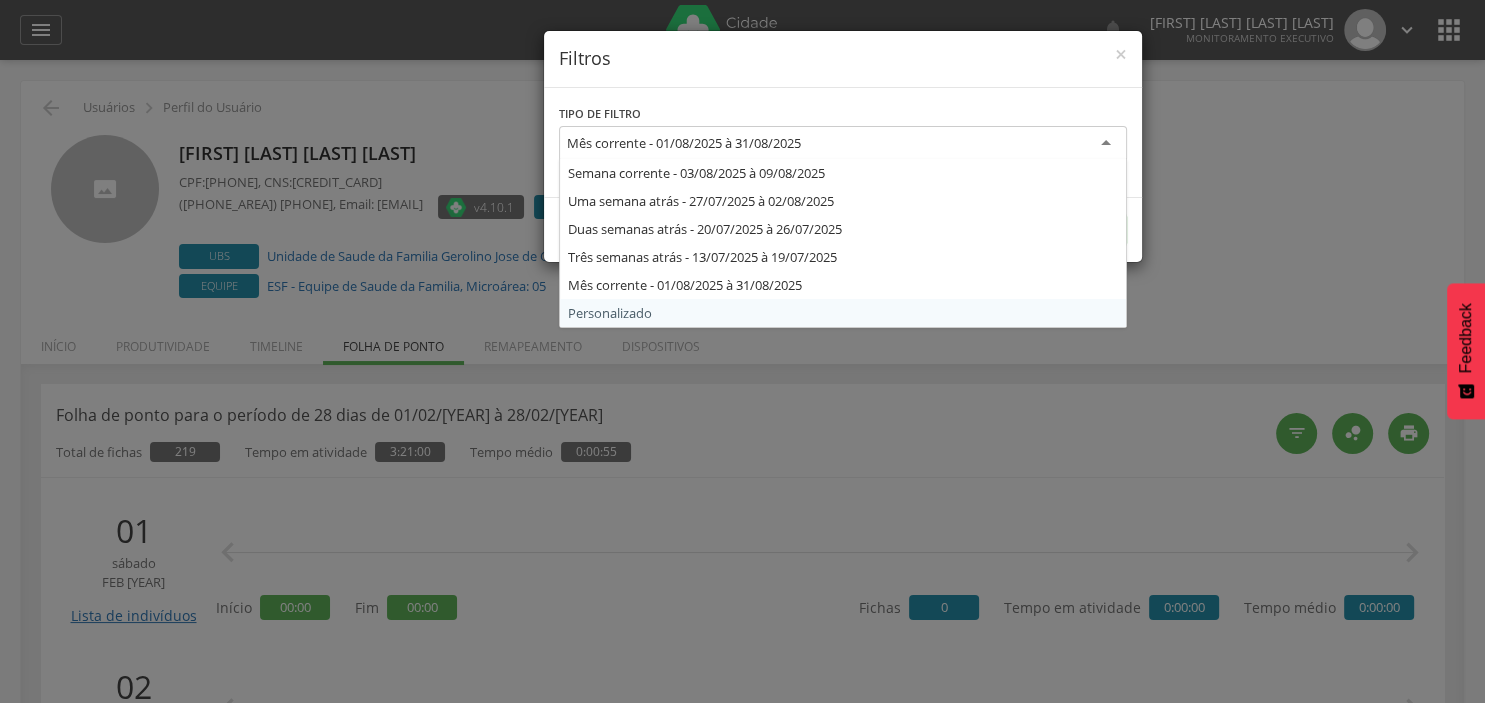 click on "**********" at bounding box center [843, 175] 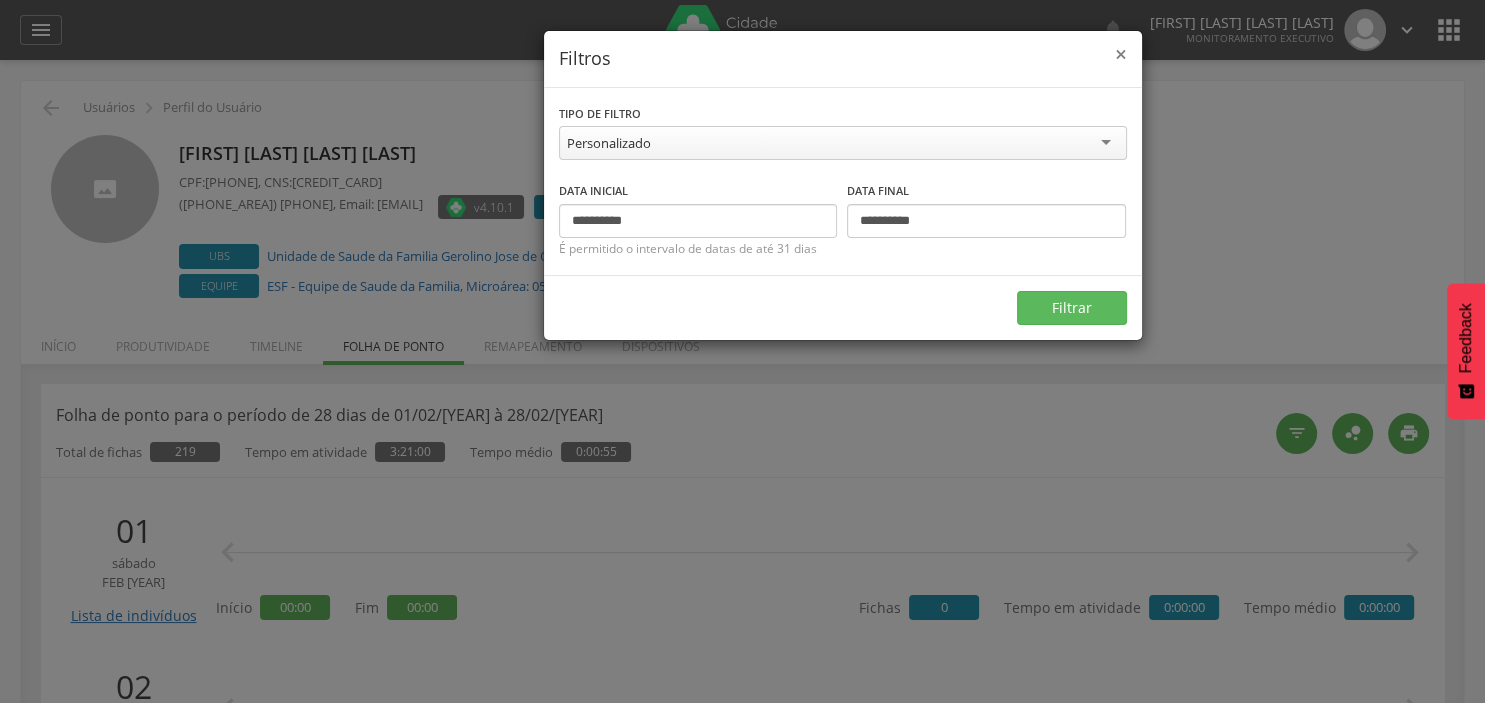 click on "×" at bounding box center (1121, 54) 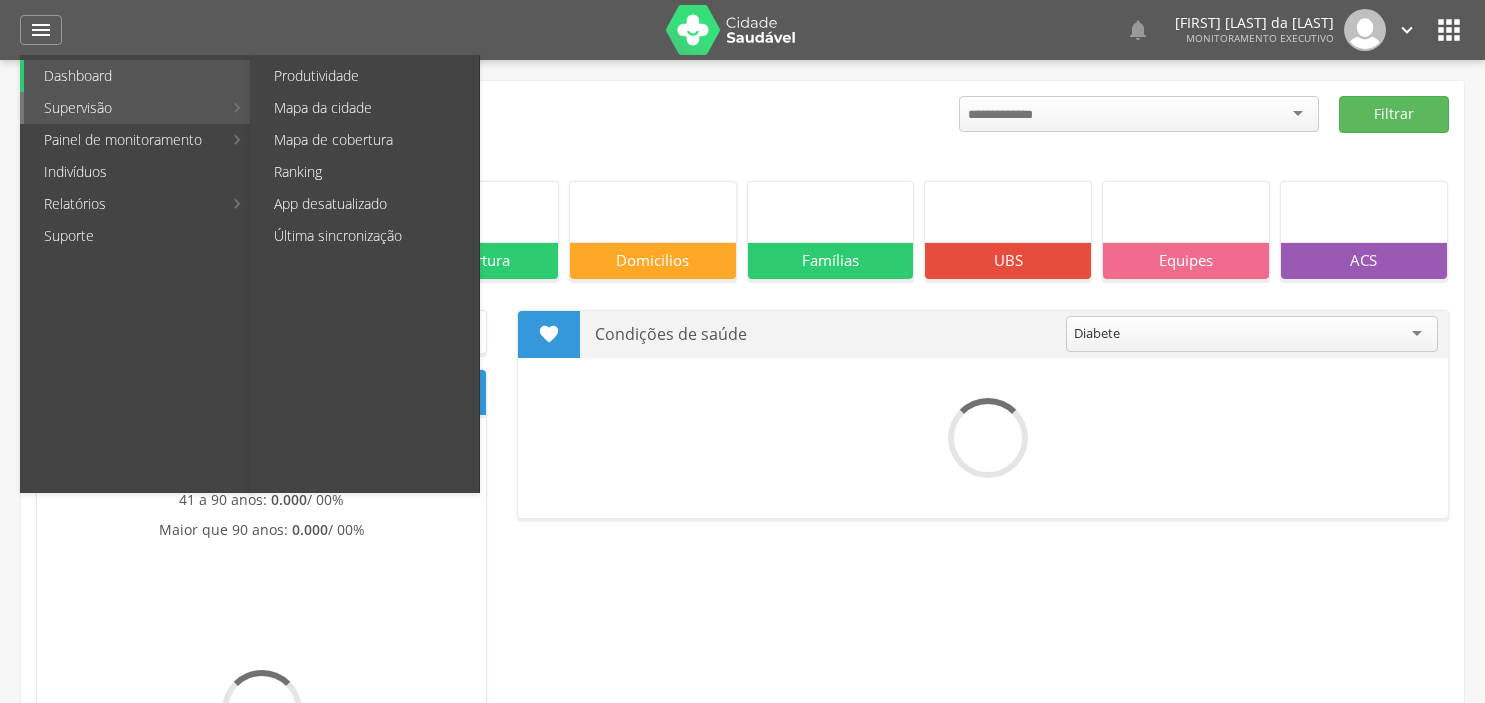 scroll, scrollTop: 0, scrollLeft: 0, axis: both 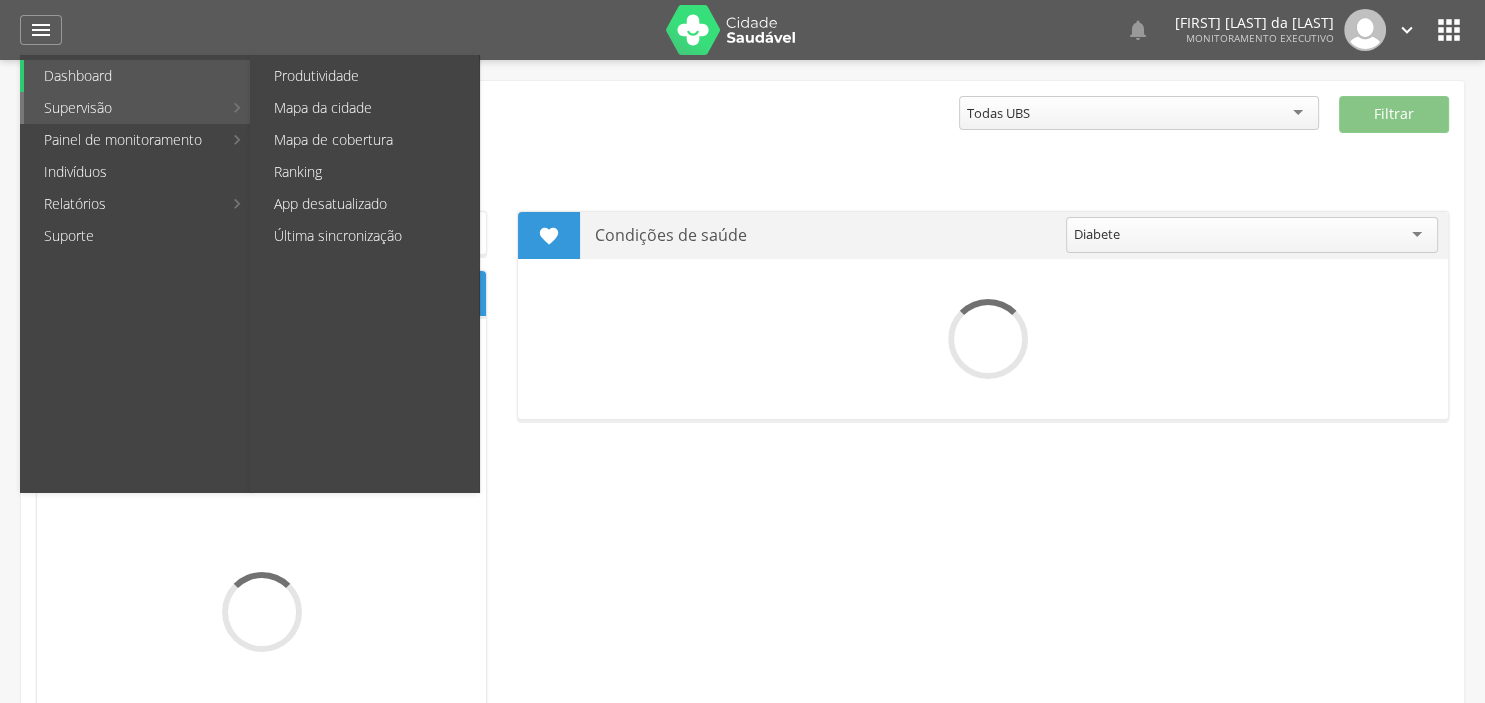 click on "Supervisão" at bounding box center (123, 108) 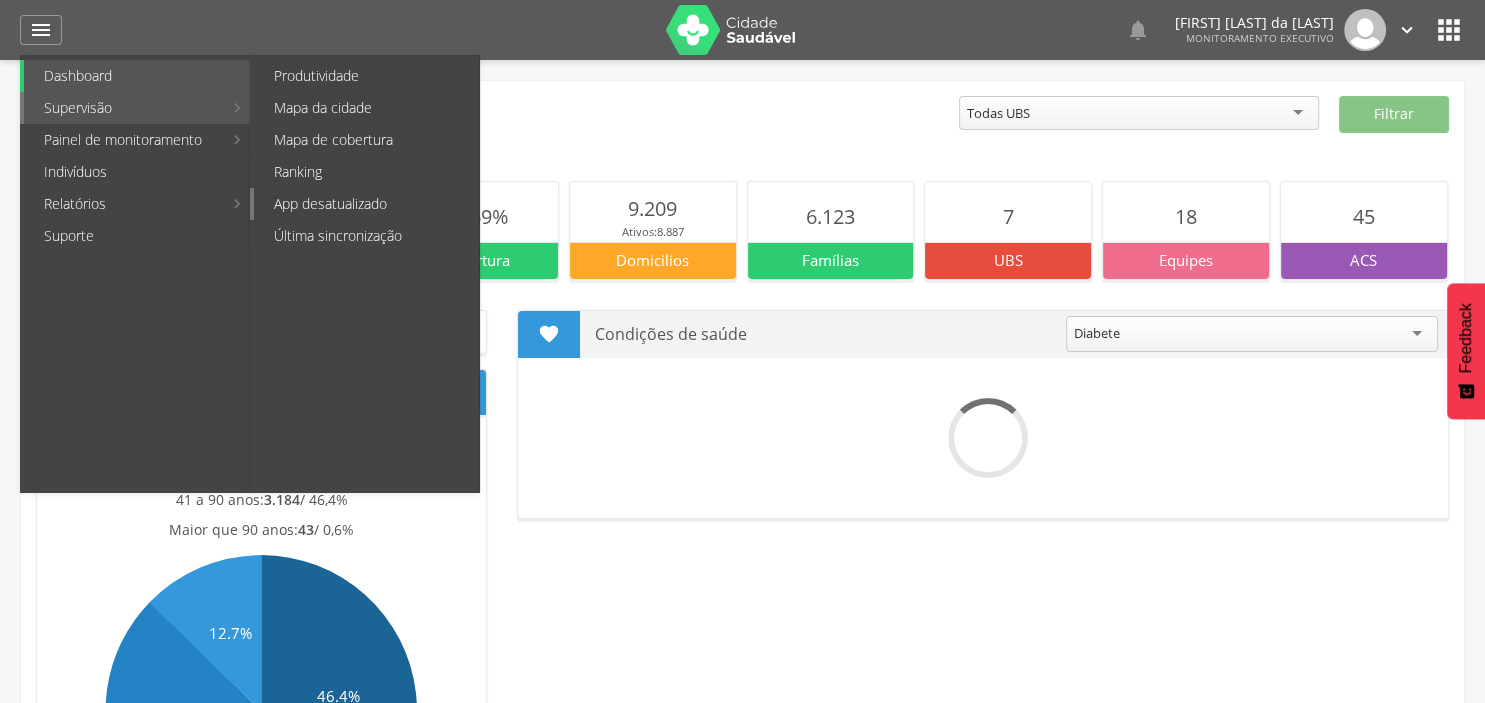 click on "App desatualizado" at bounding box center [366, 204] 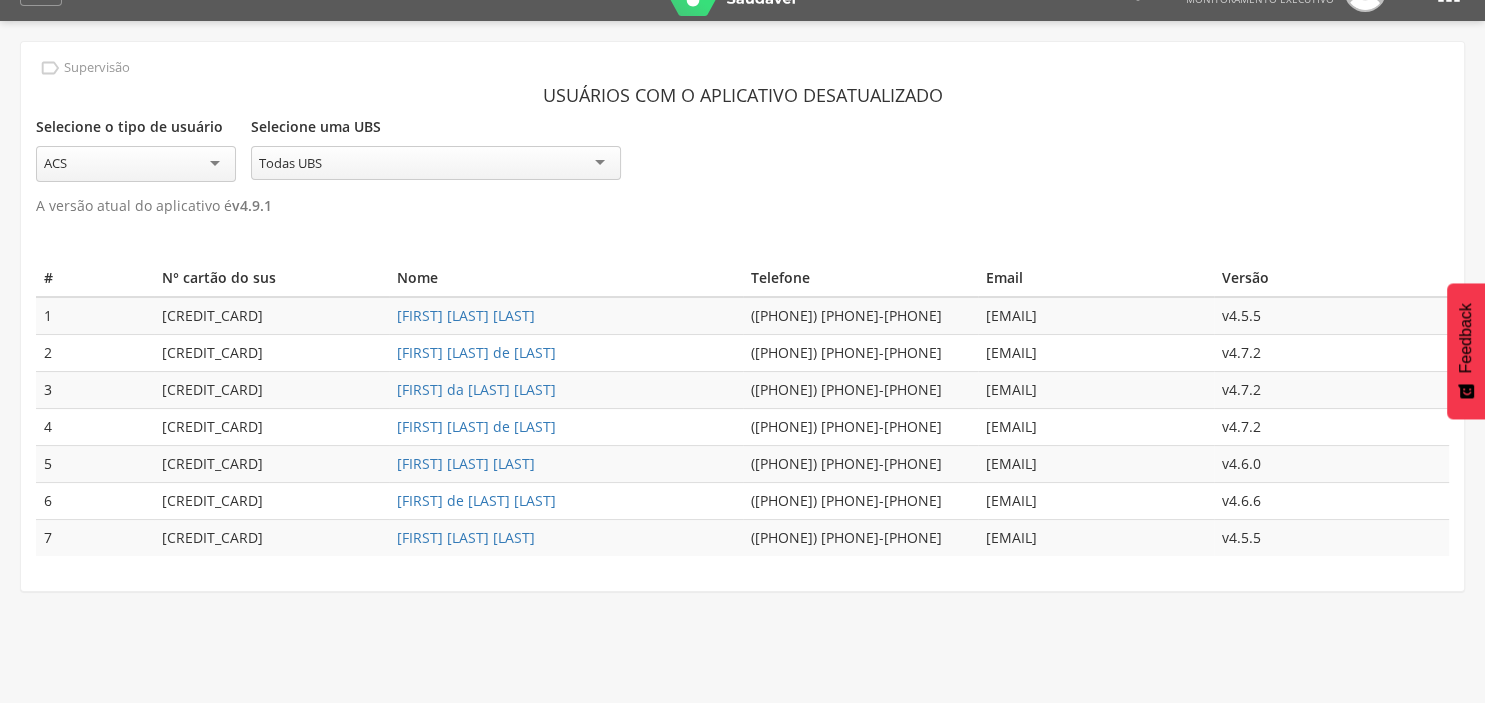 scroll, scrollTop: 60, scrollLeft: 0, axis: vertical 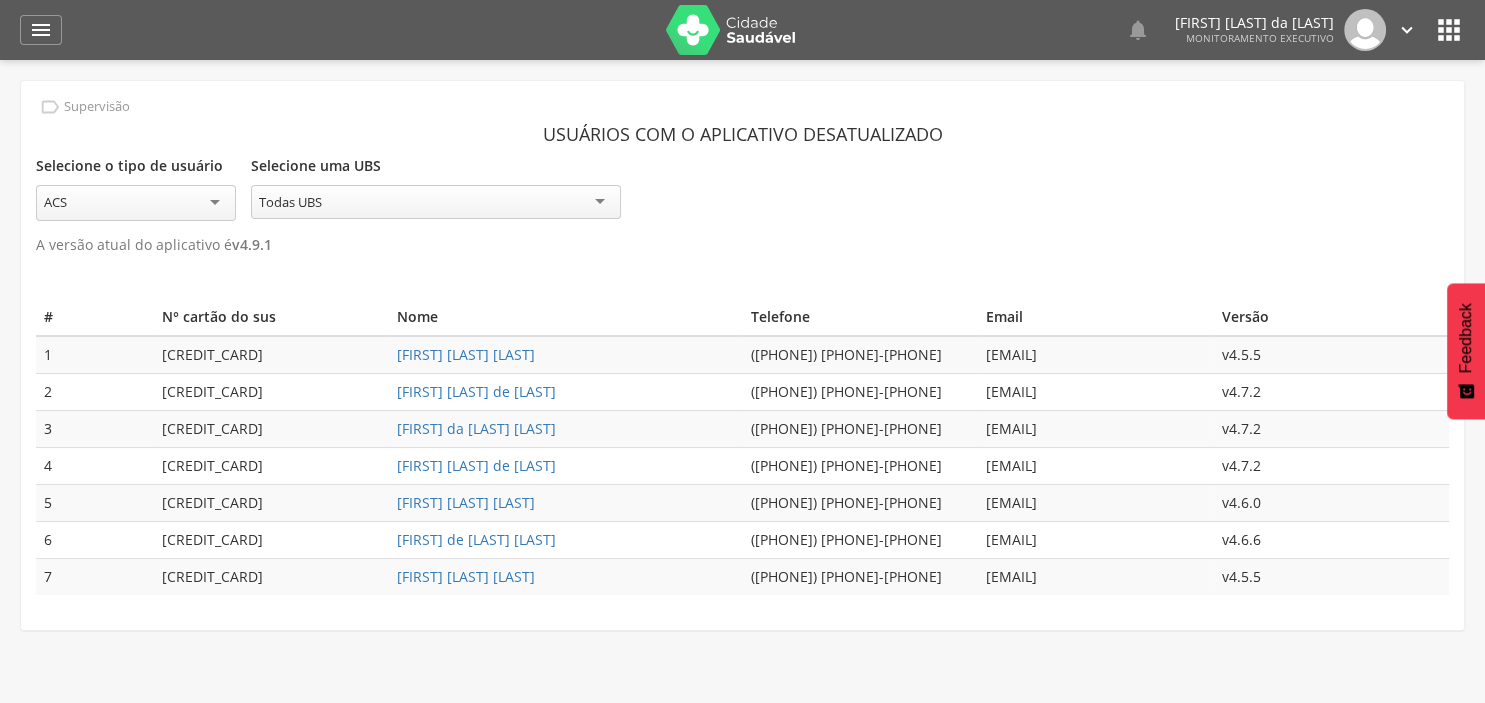 click on "" at bounding box center [1449, 30] 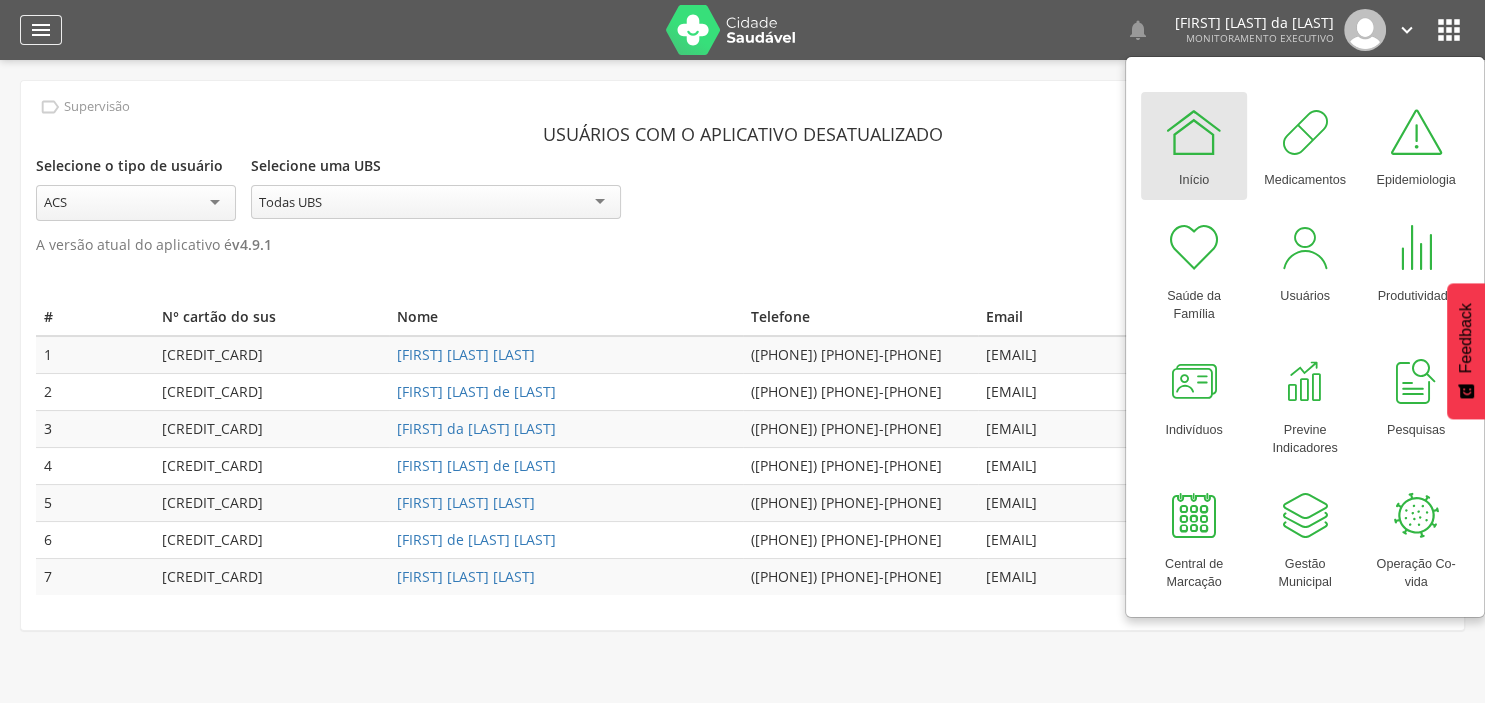 click on "" at bounding box center (41, 30) 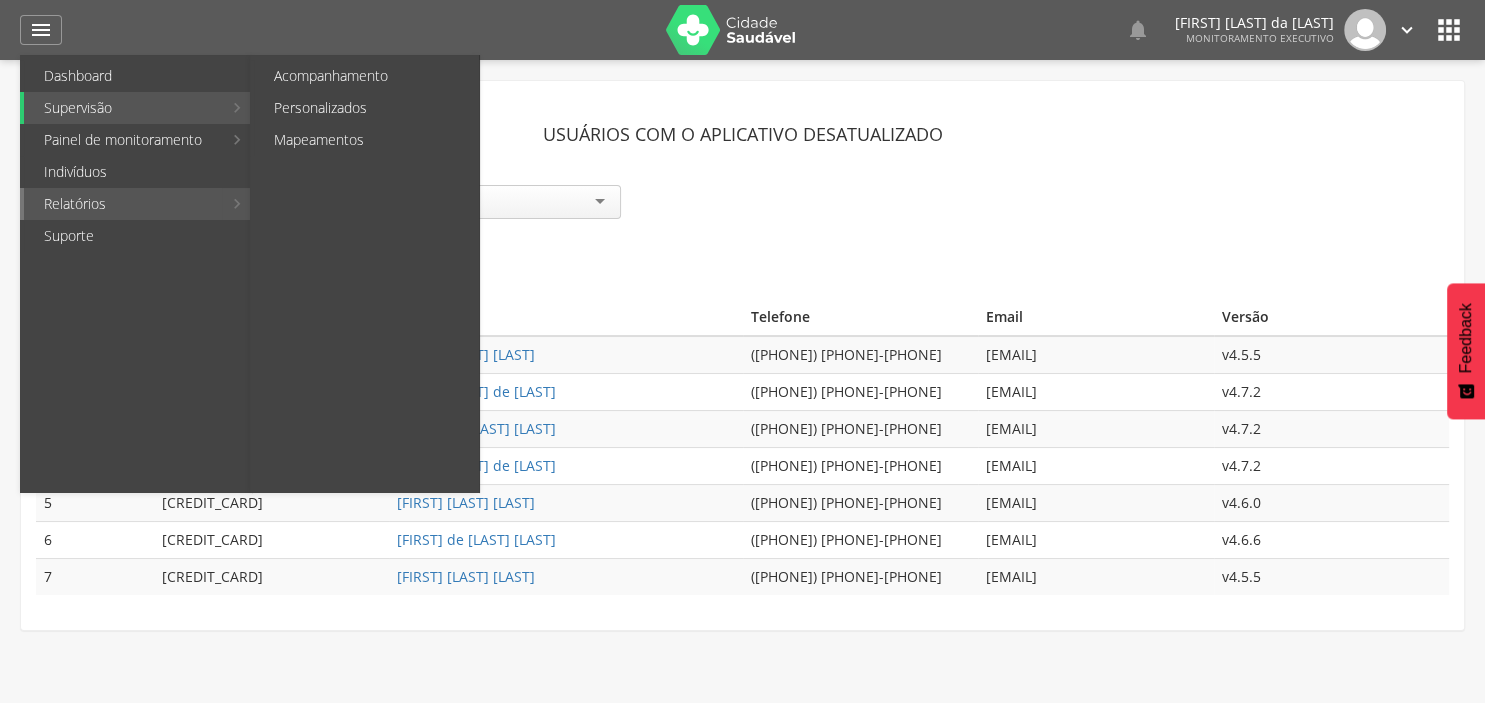 click on "Relatórios" at bounding box center [123, 204] 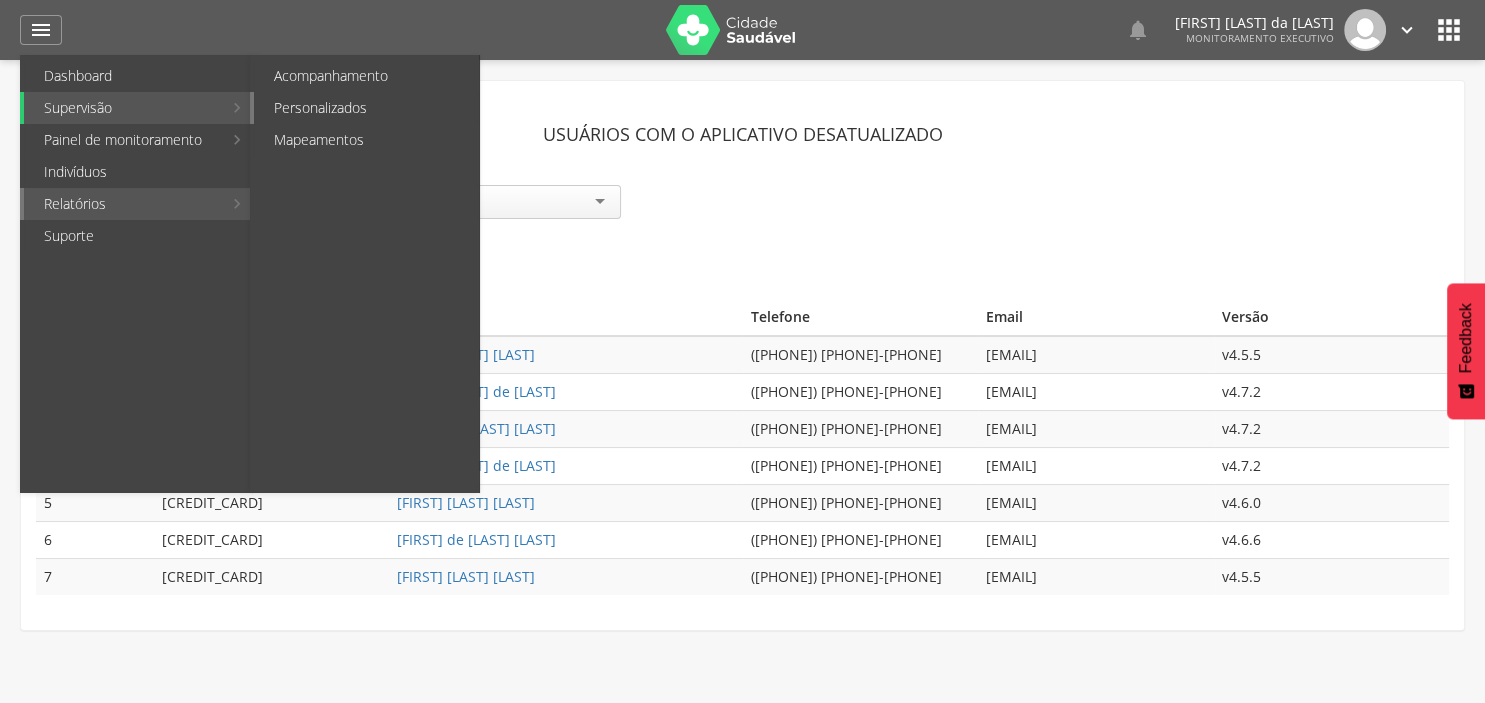 click on "Personalizados" at bounding box center [366, 108] 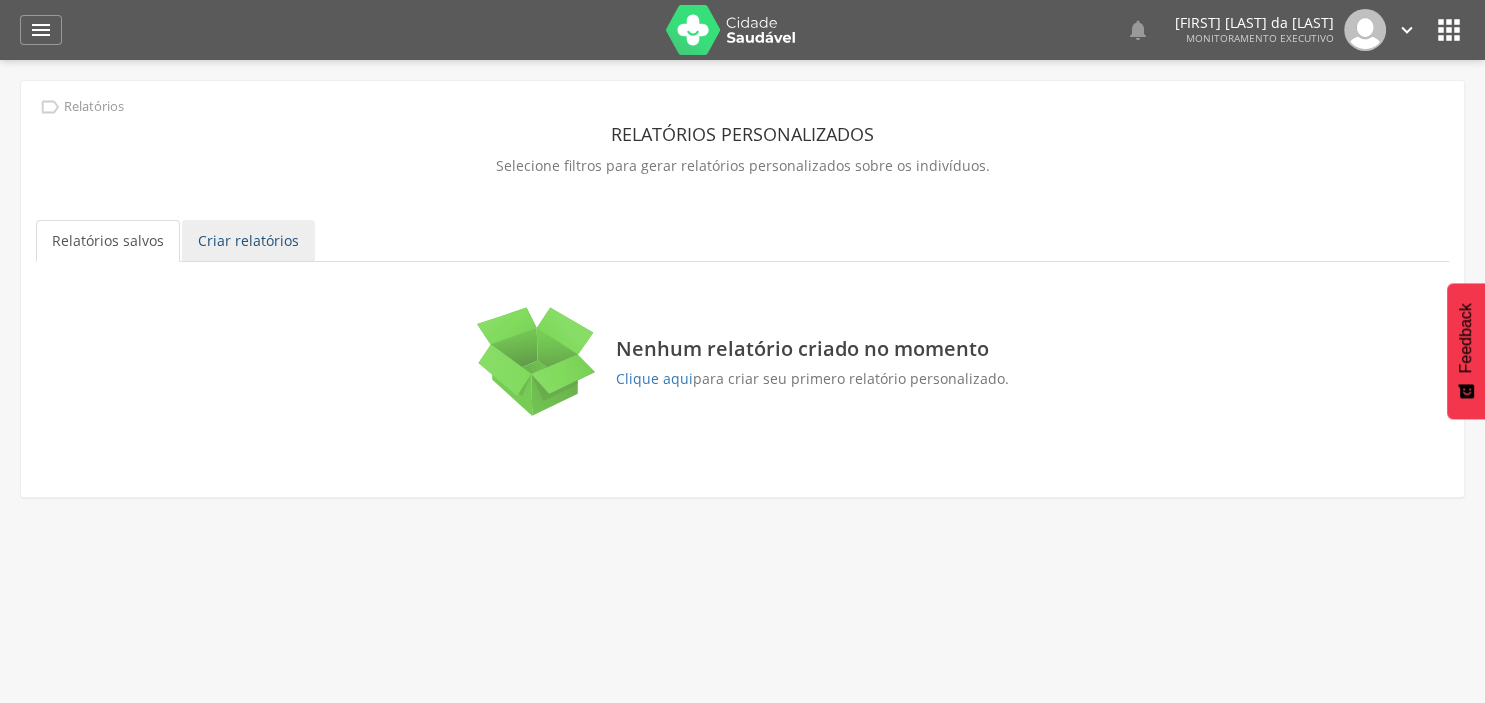 click on "Criar relatórios" at bounding box center [248, 241] 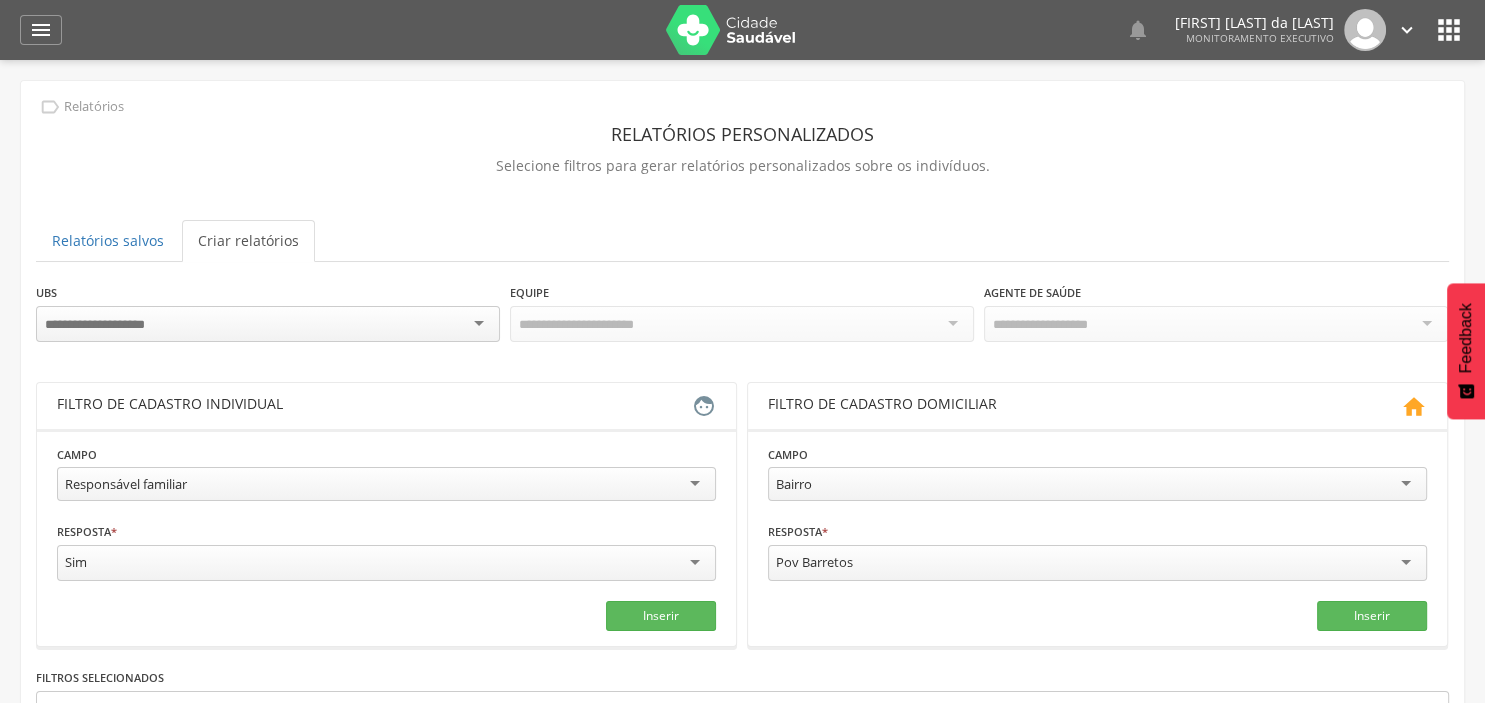 click at bounding box center [268, 324] 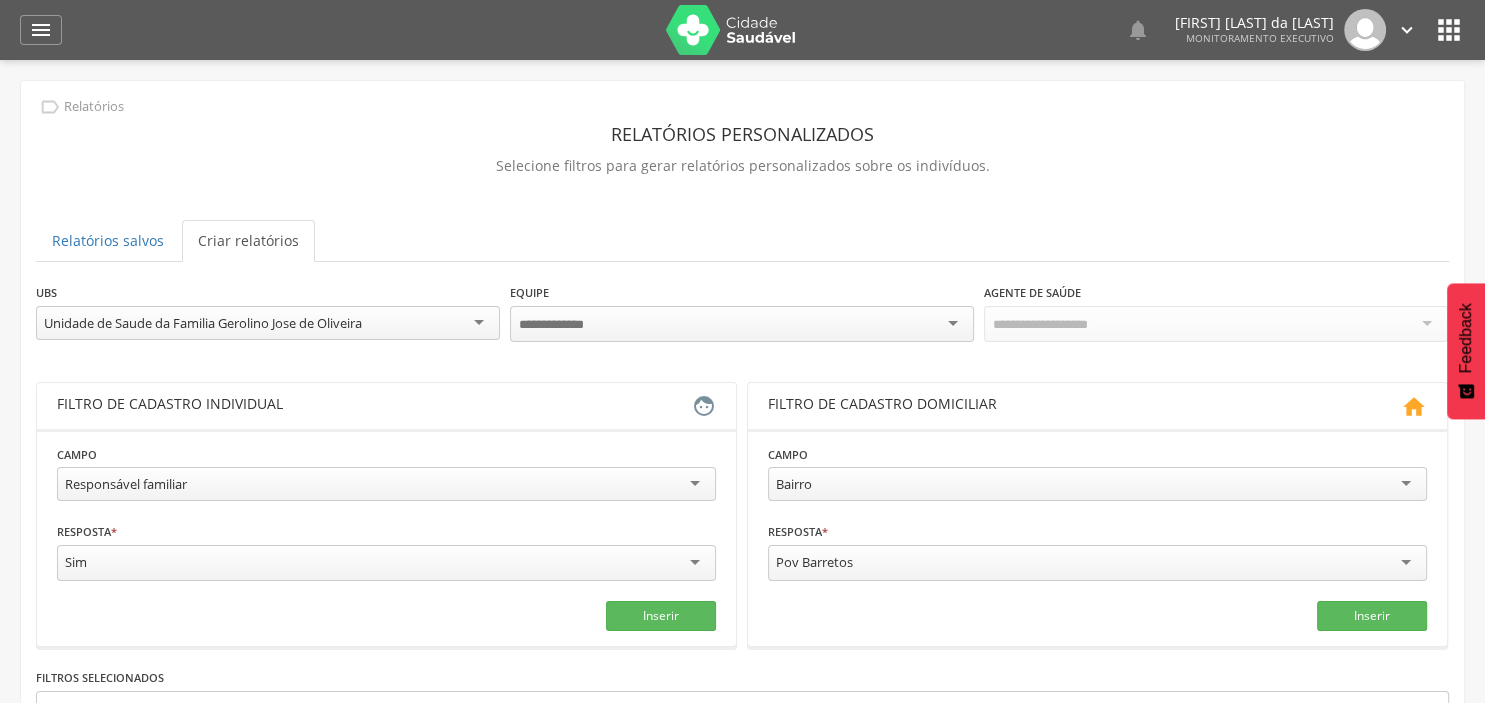 click on "**********" at bounding box center [742, 586] 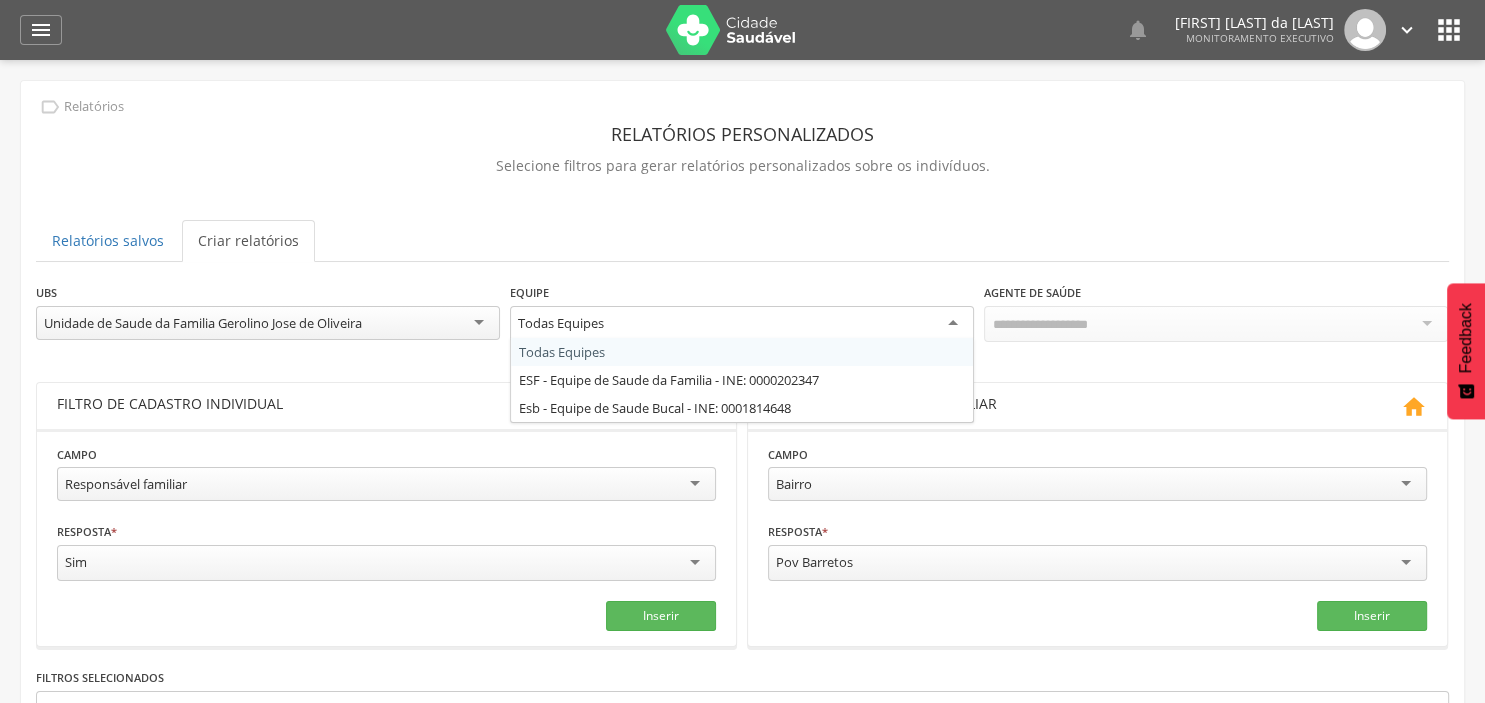 click on "Todas Equipes" at bounding box center [742, 324] 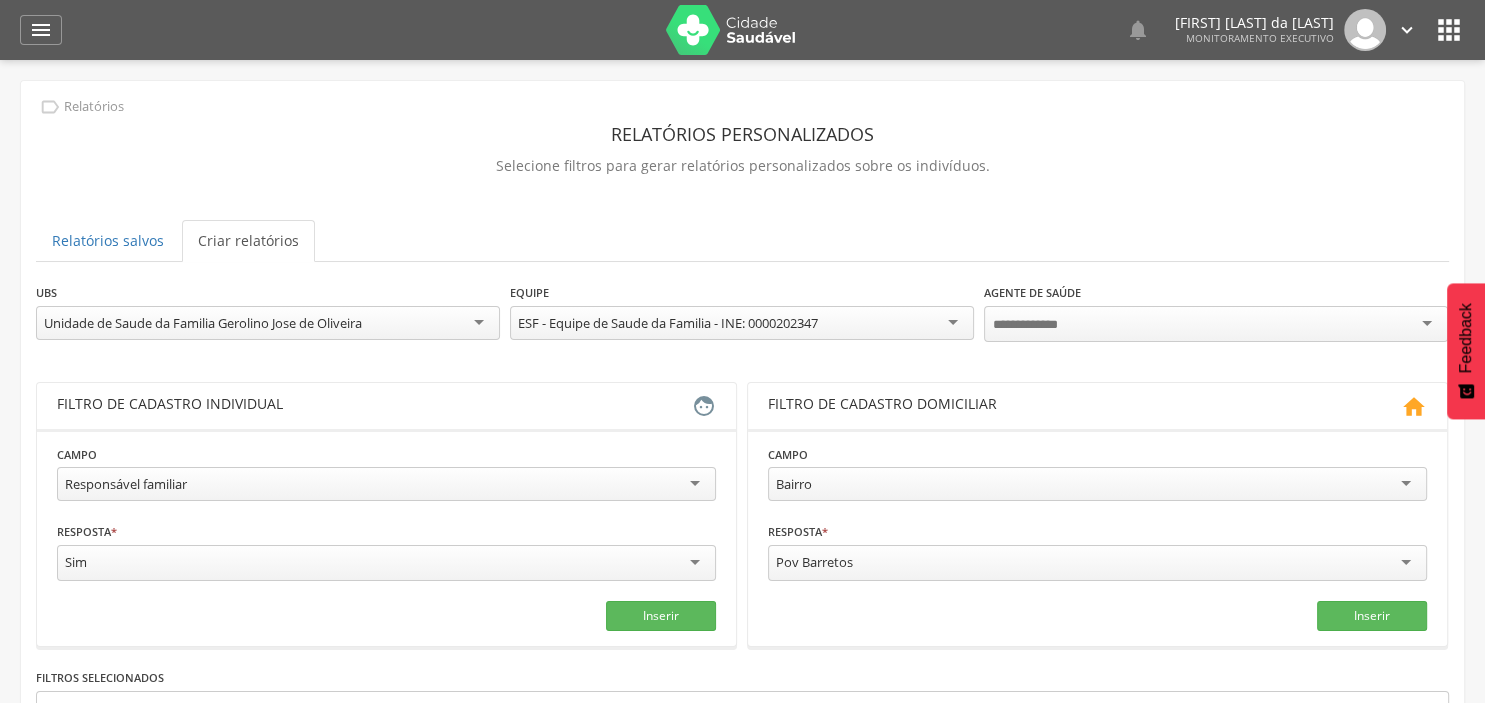 click on "**********" at bounding box center (742, 586) 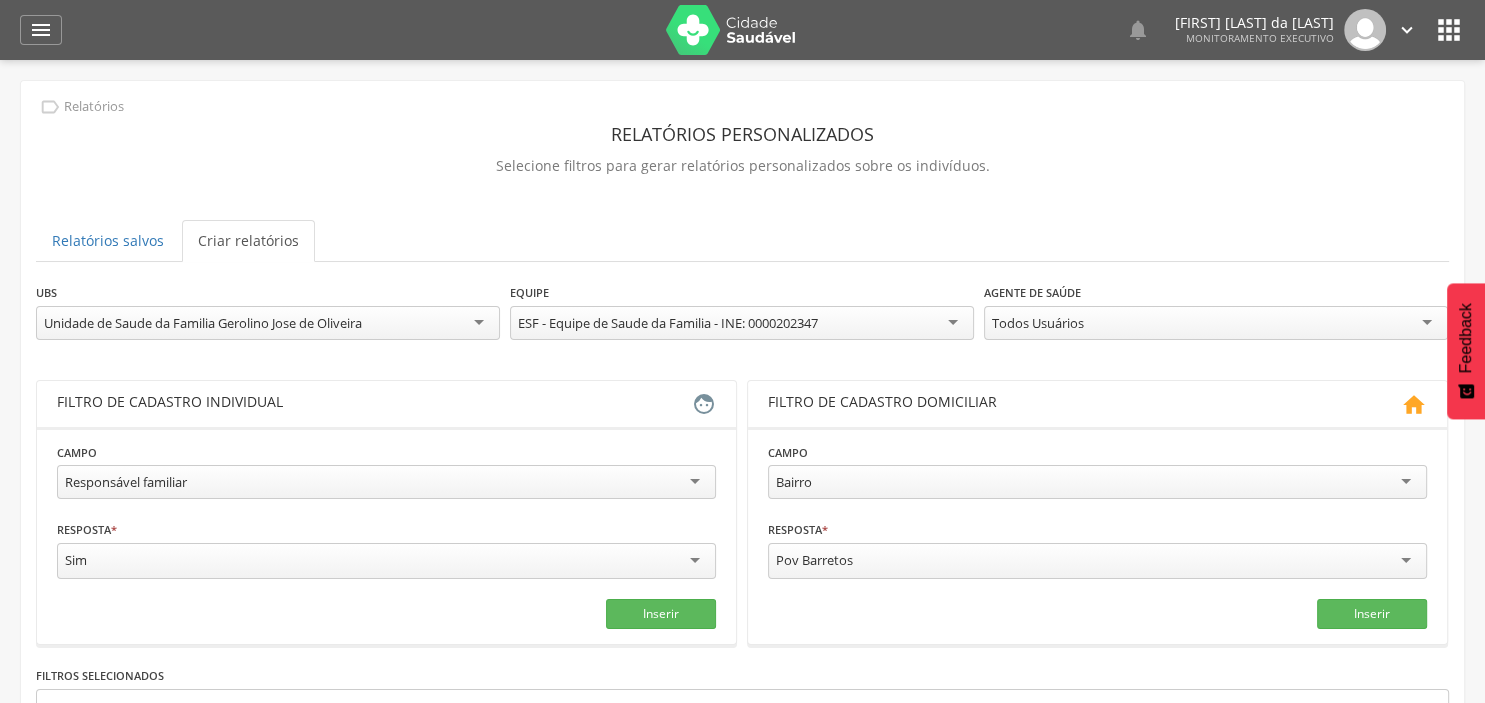 click on "Todos Usuários" at bounding box center (1216, 323) 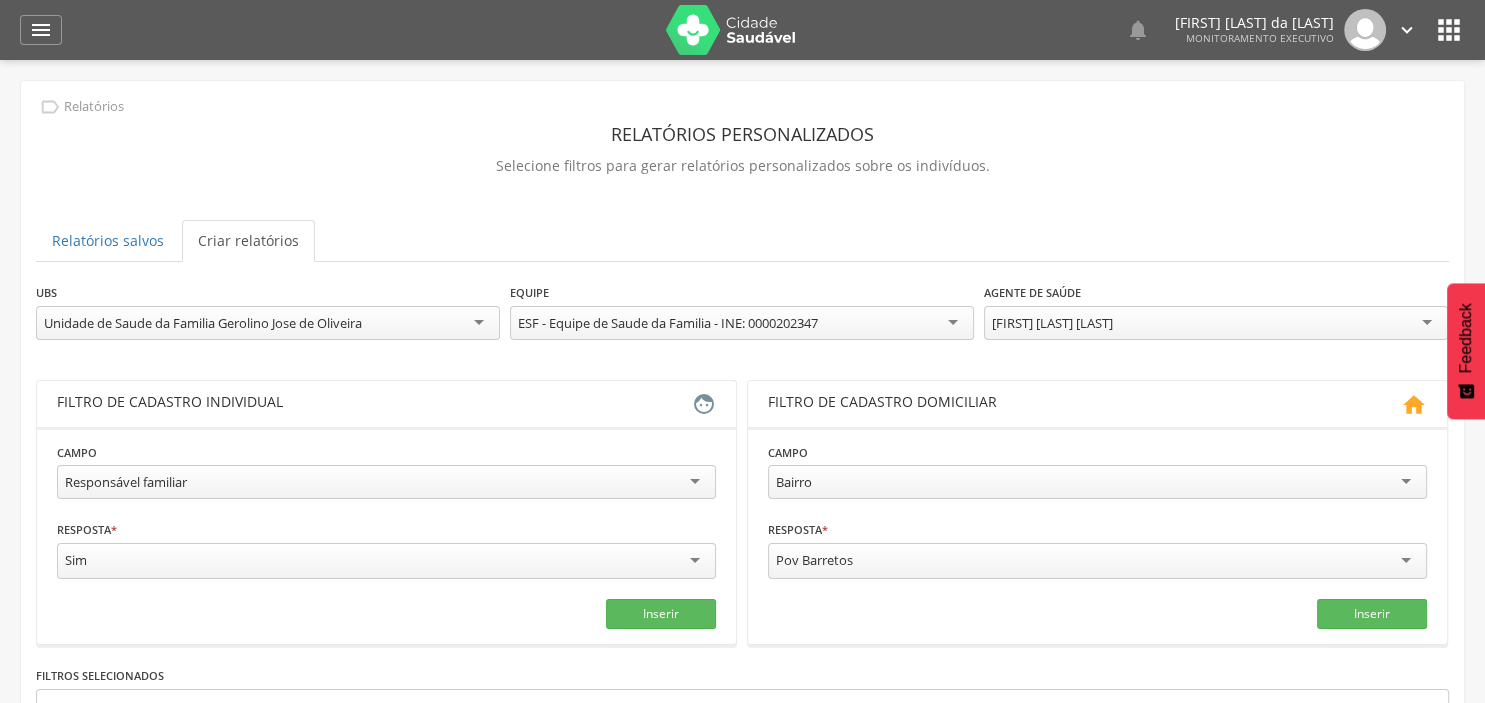 click on "**********" at bounding box center [742, 585] 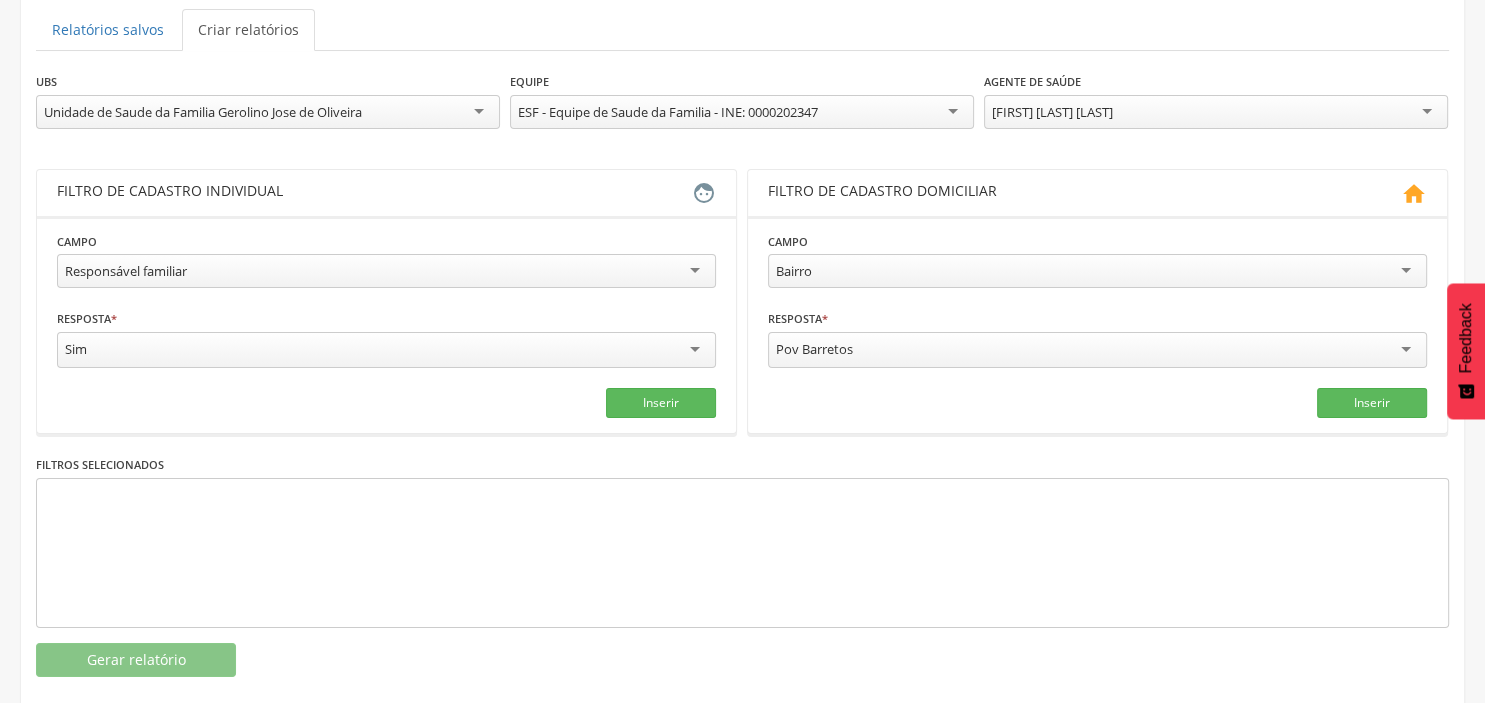 scroll, scrollTop: 235, scrollLeft: 0, axis: vertical 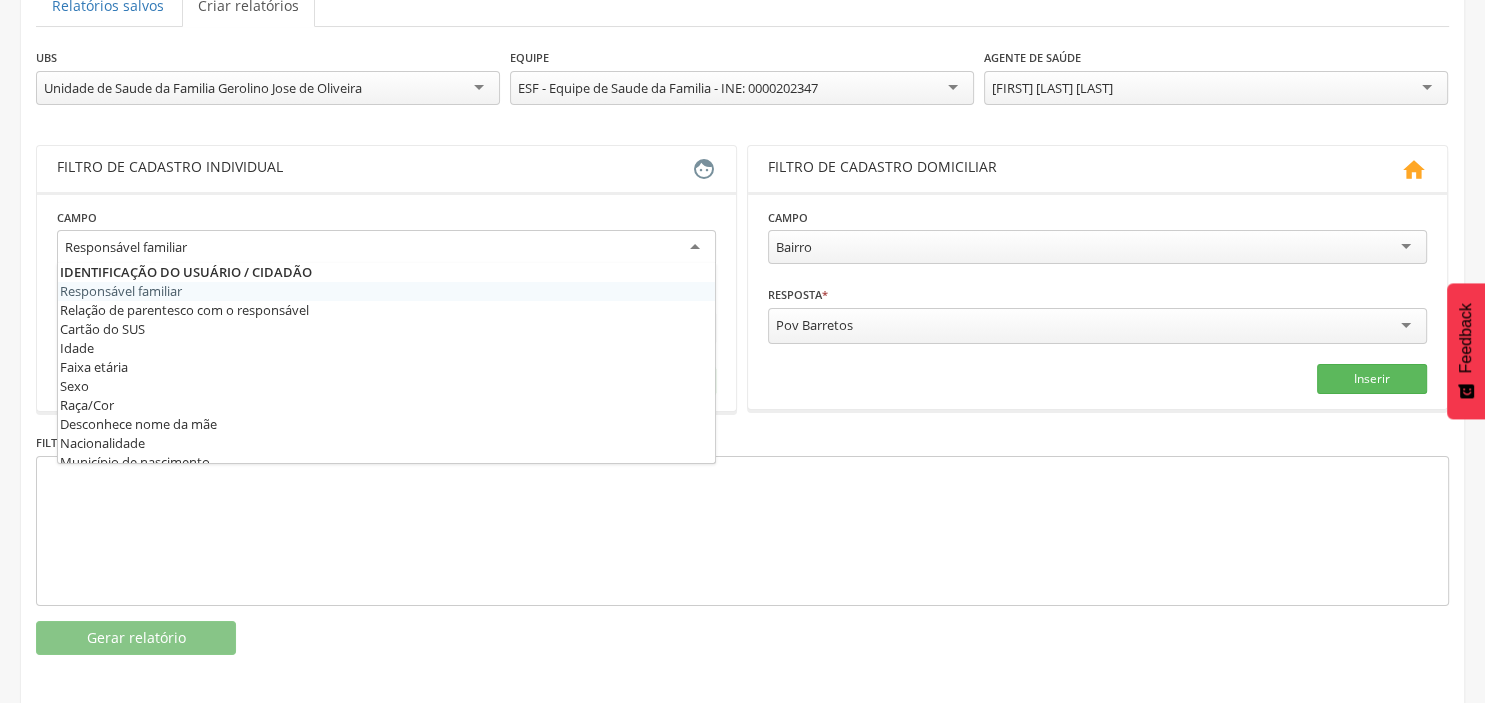 click on "Responsável familiar" at bounding box center [386, 248] 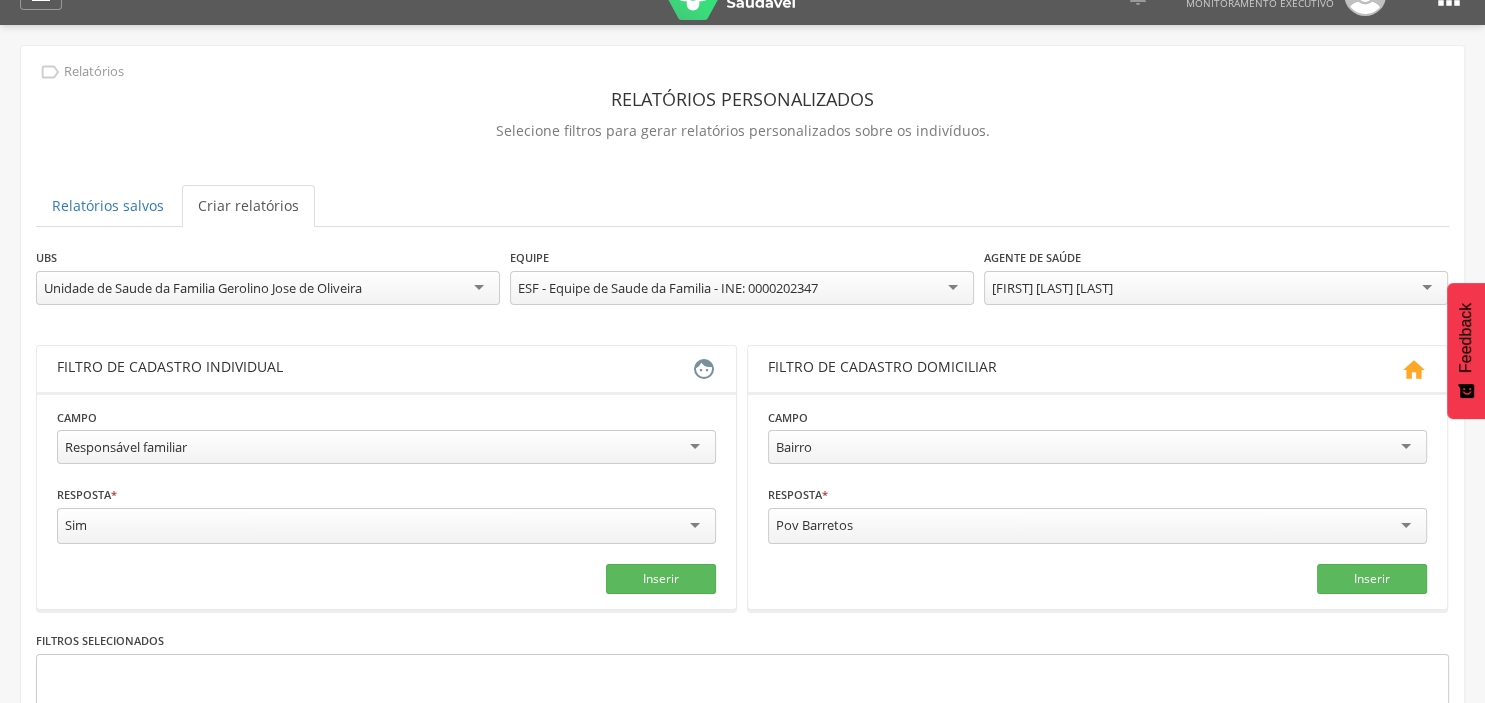 scroll, scrollTop: 28, scrollLeft: 0, axis: vertical 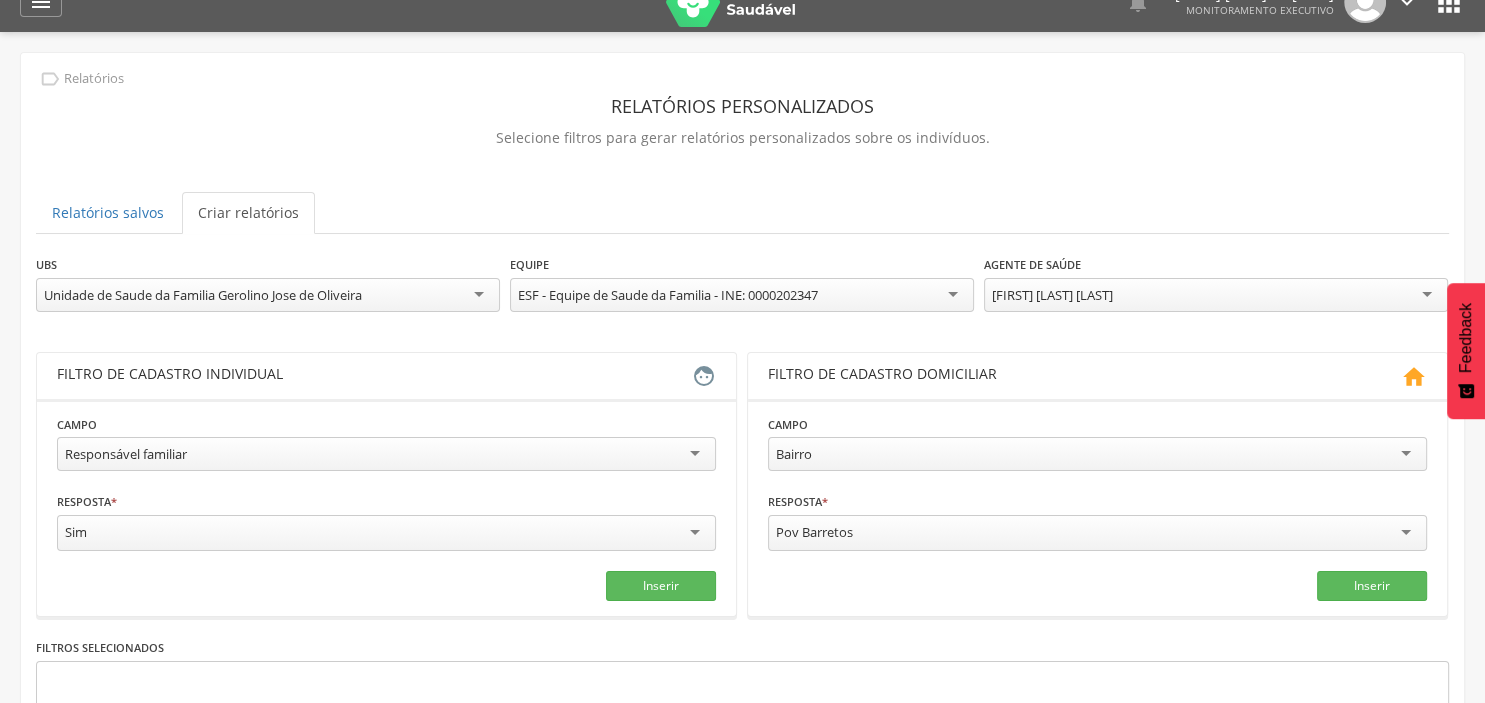 click on "" at bounding box center (1449, 2) 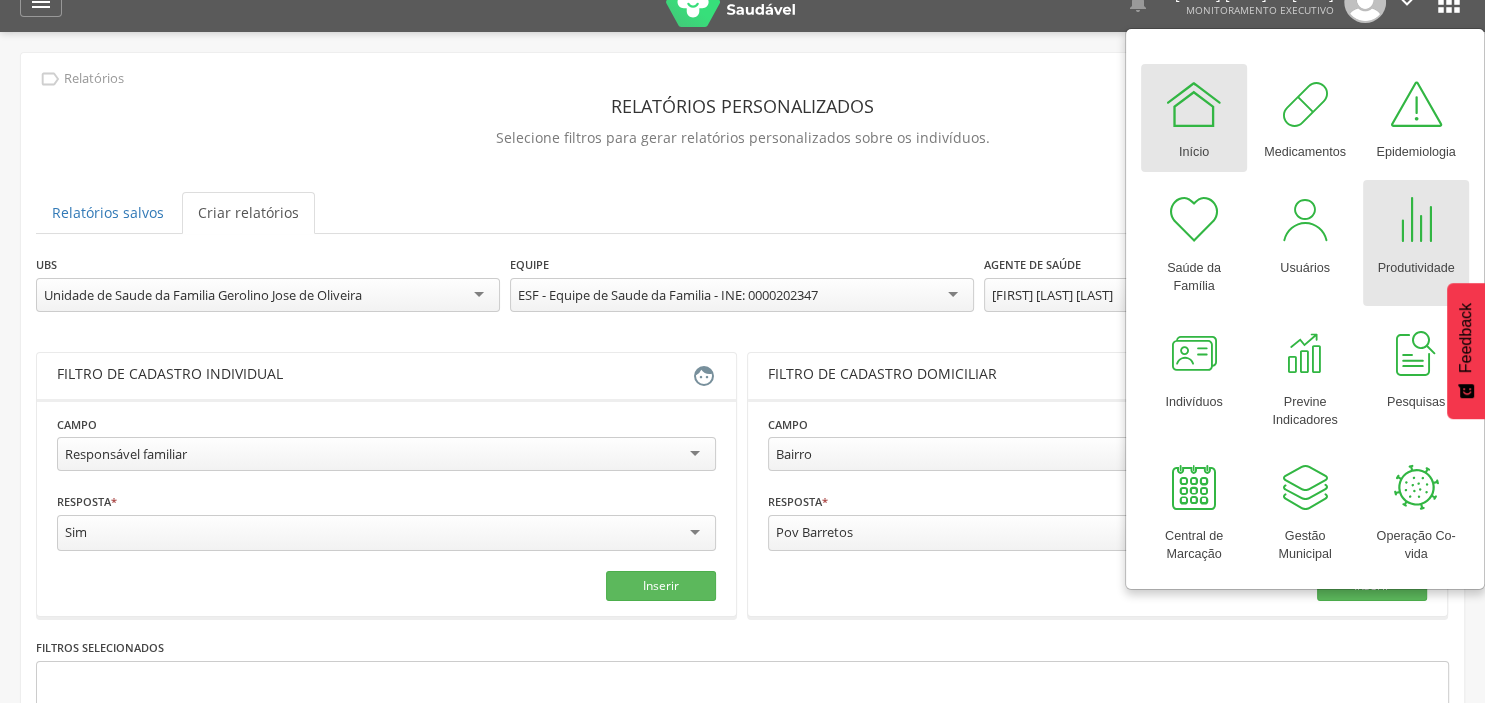 click at bounding box center (1416, 220) 